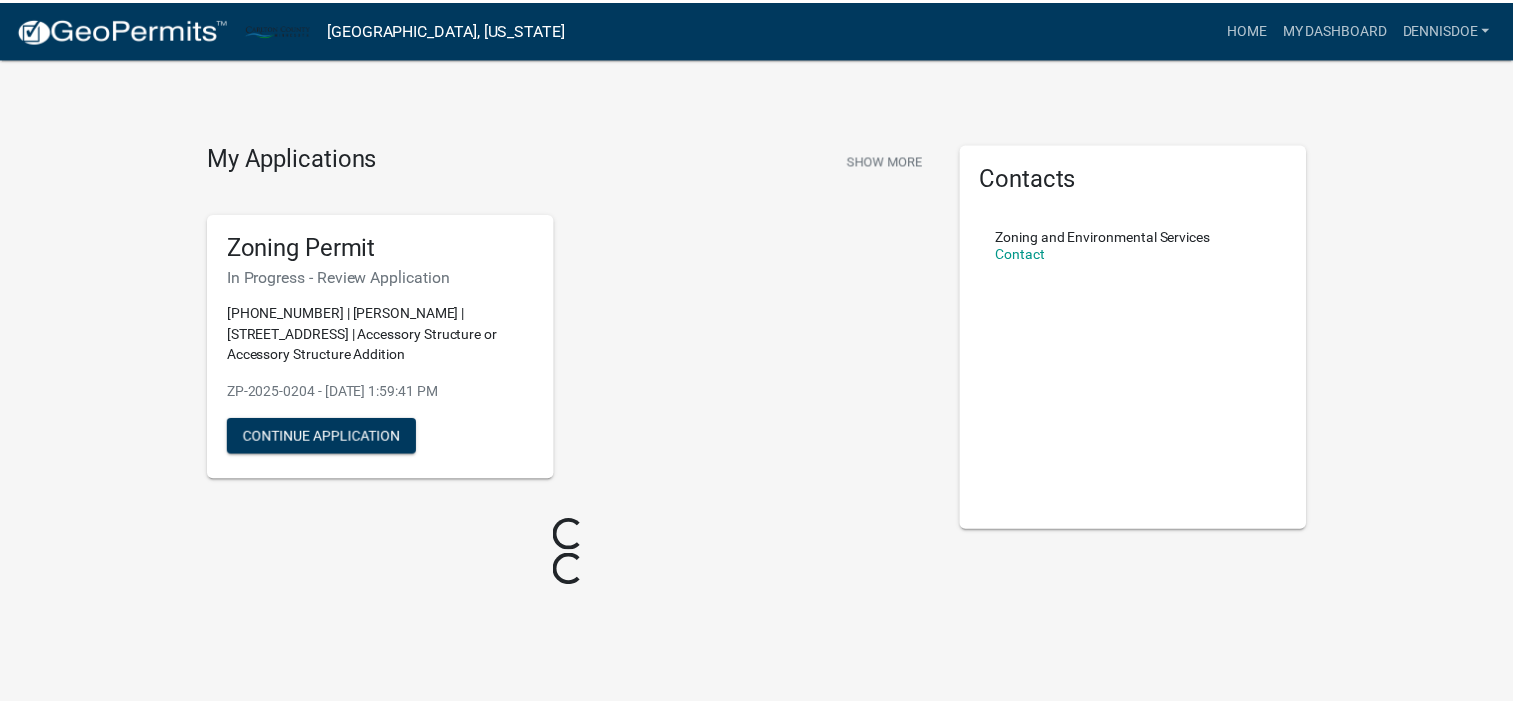 scroll, scrollTop: 0, scrollLeft: 0, axis: both 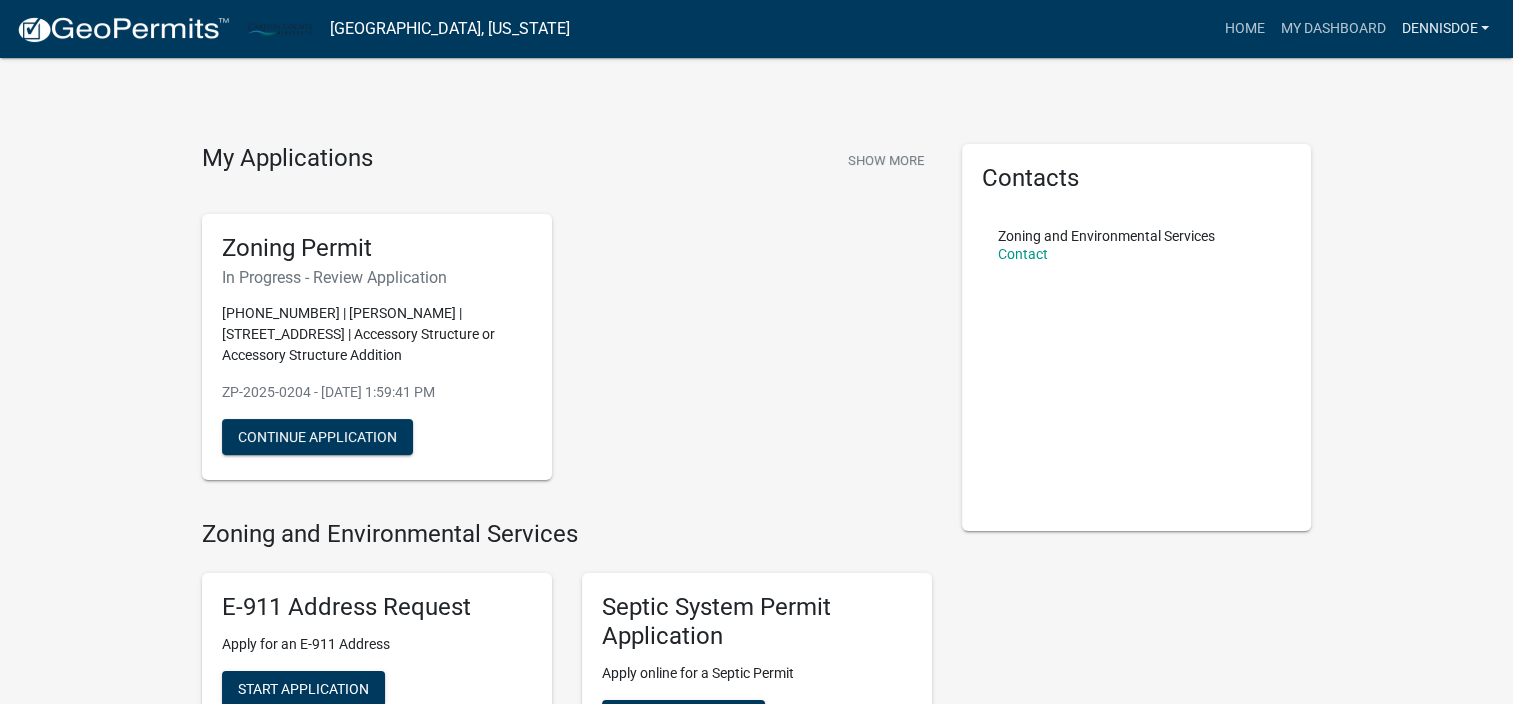 click on "Dennisdoe" at bounding box center [1445, 29] 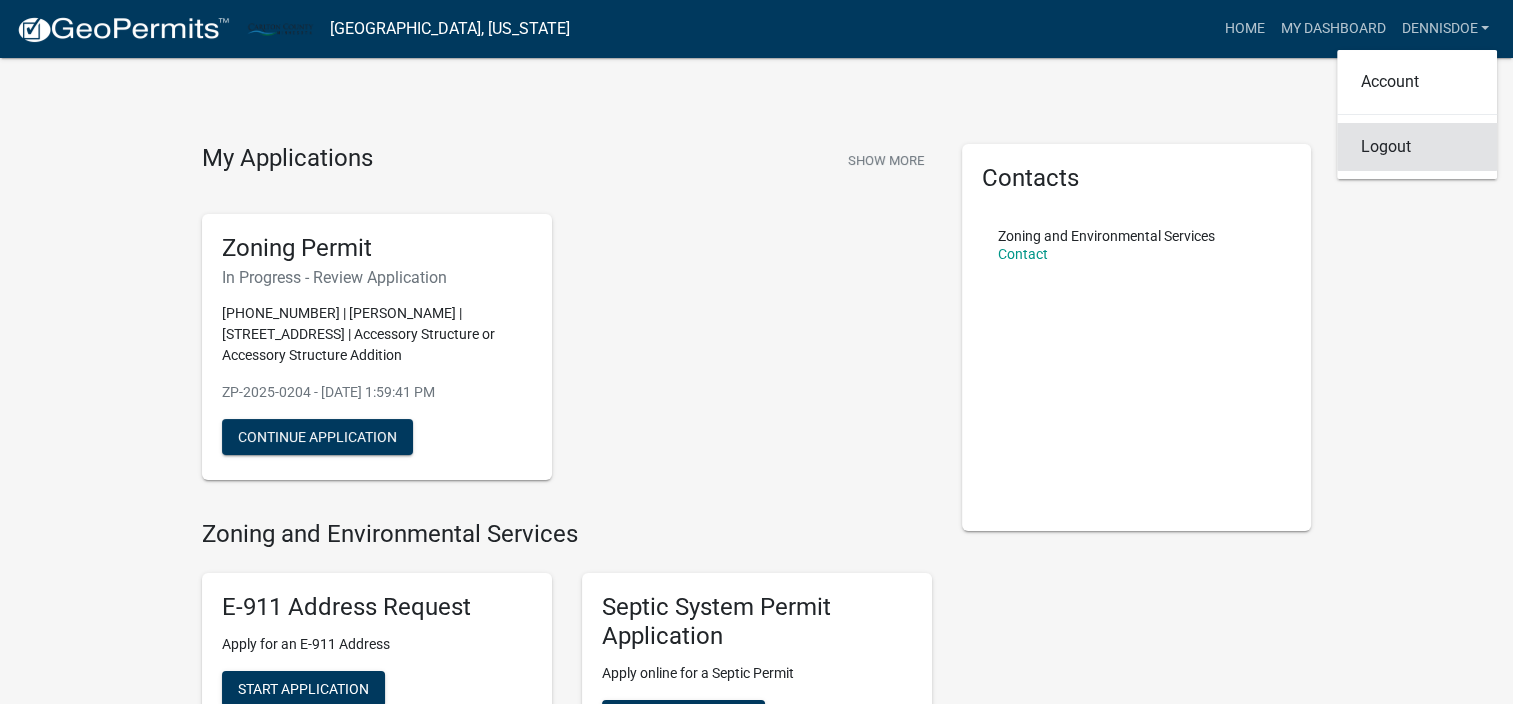 click on "Logout" at bounding box center [1417, 147] 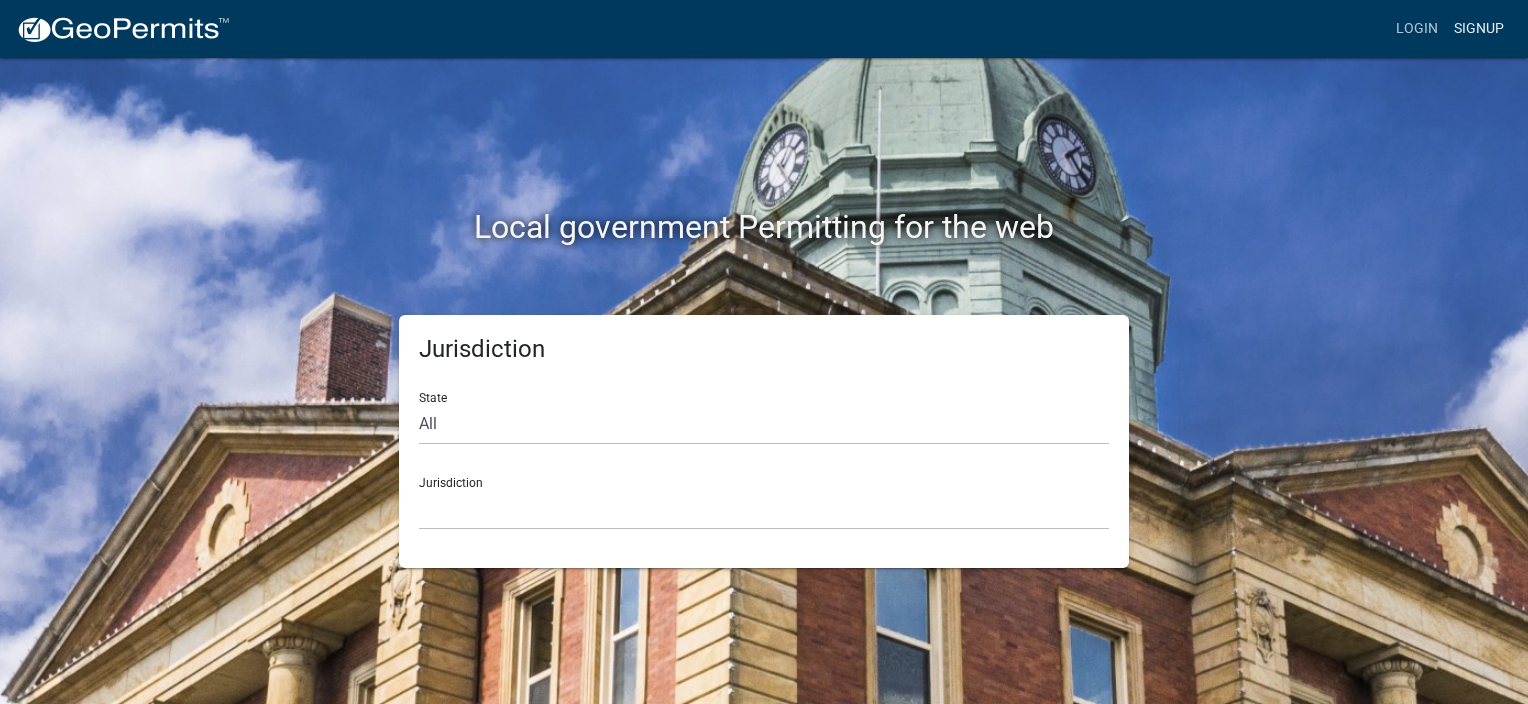 click on "Signup" at bounding box center (1479, 29) 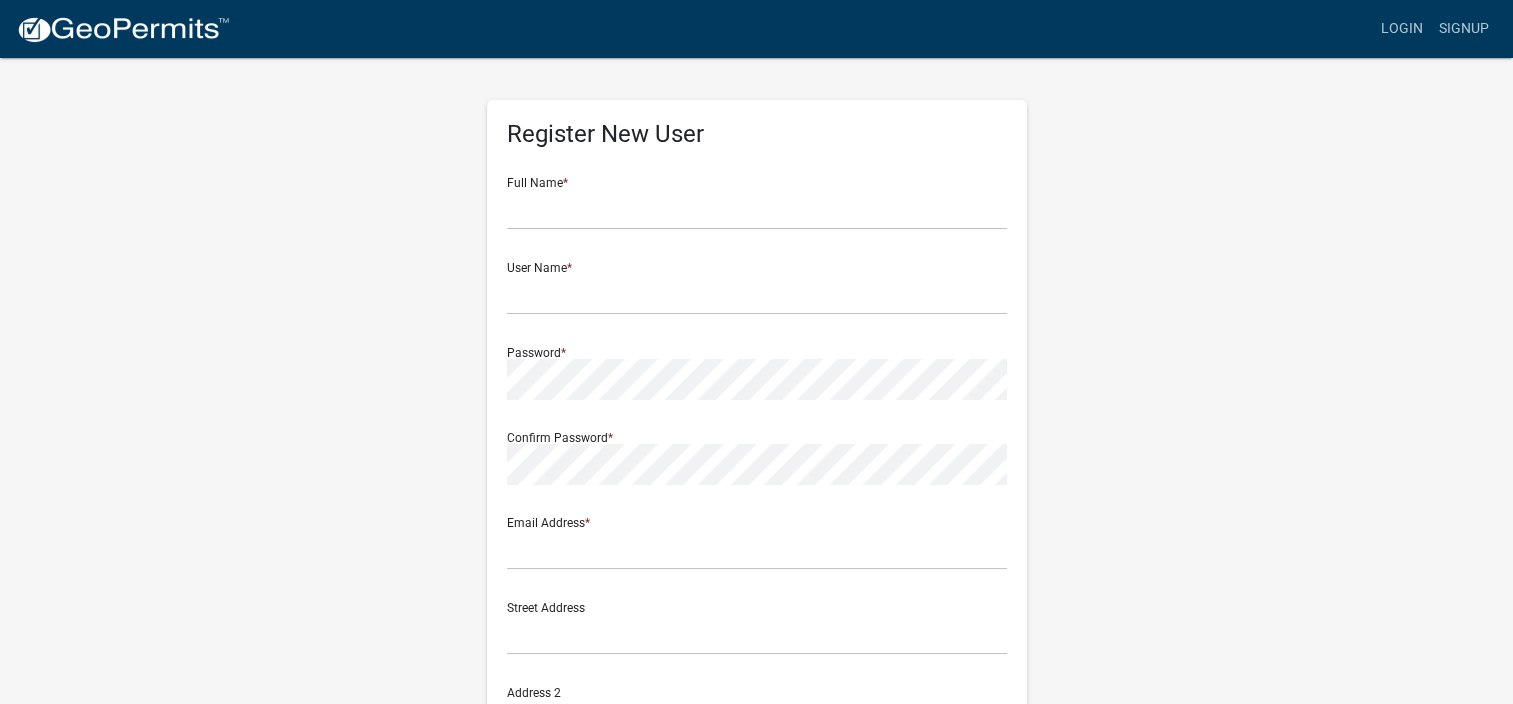 scroll, scrollTop: 0, scrollLeft: 0, axis: both 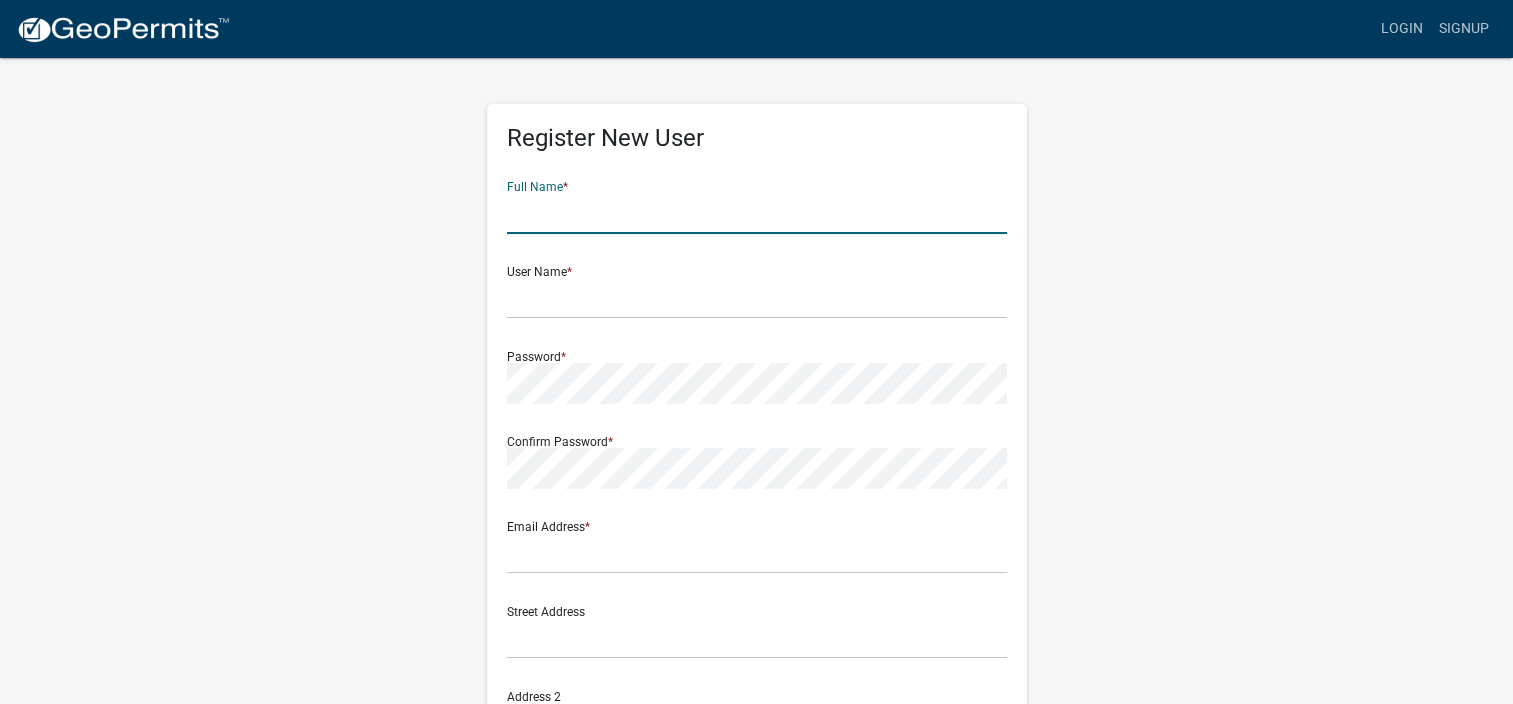 click 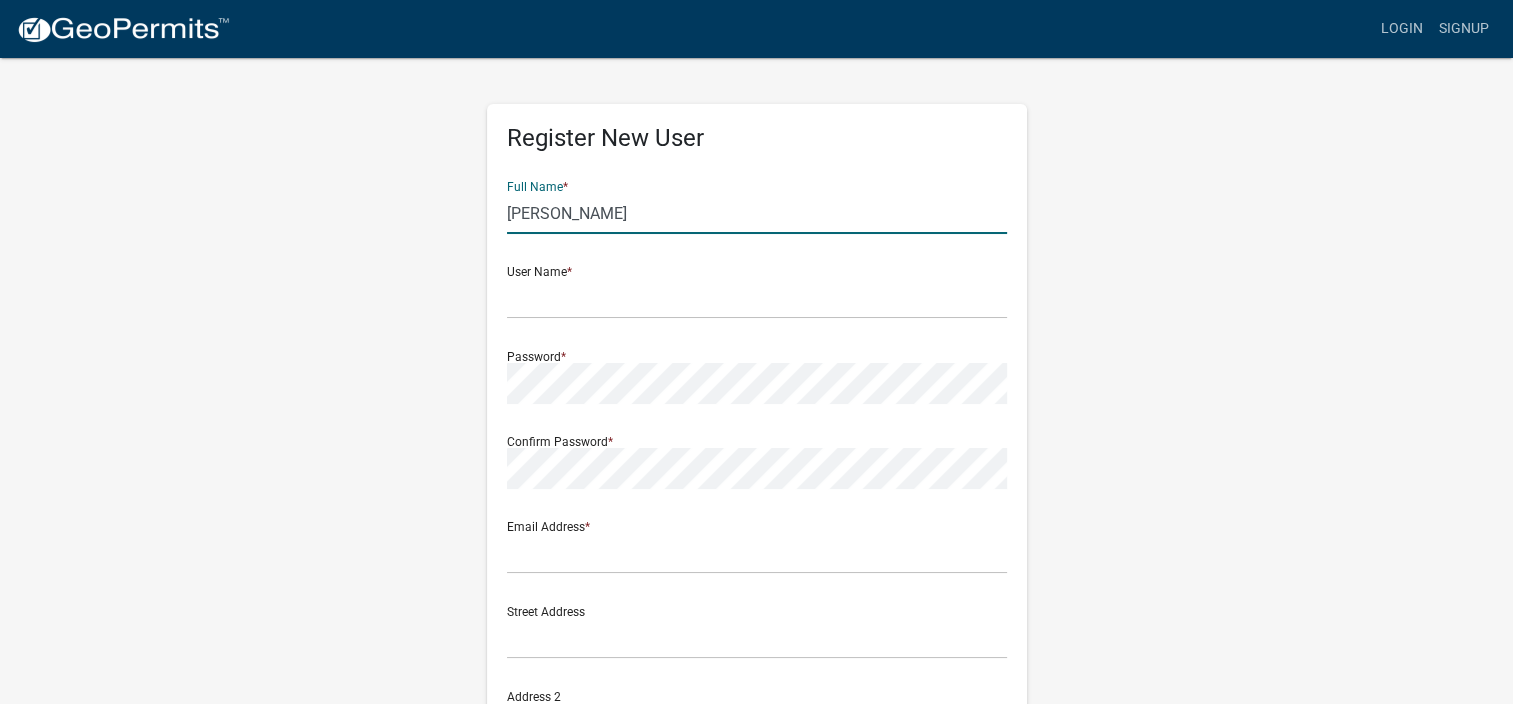 type on "[PERSON_NAME]" 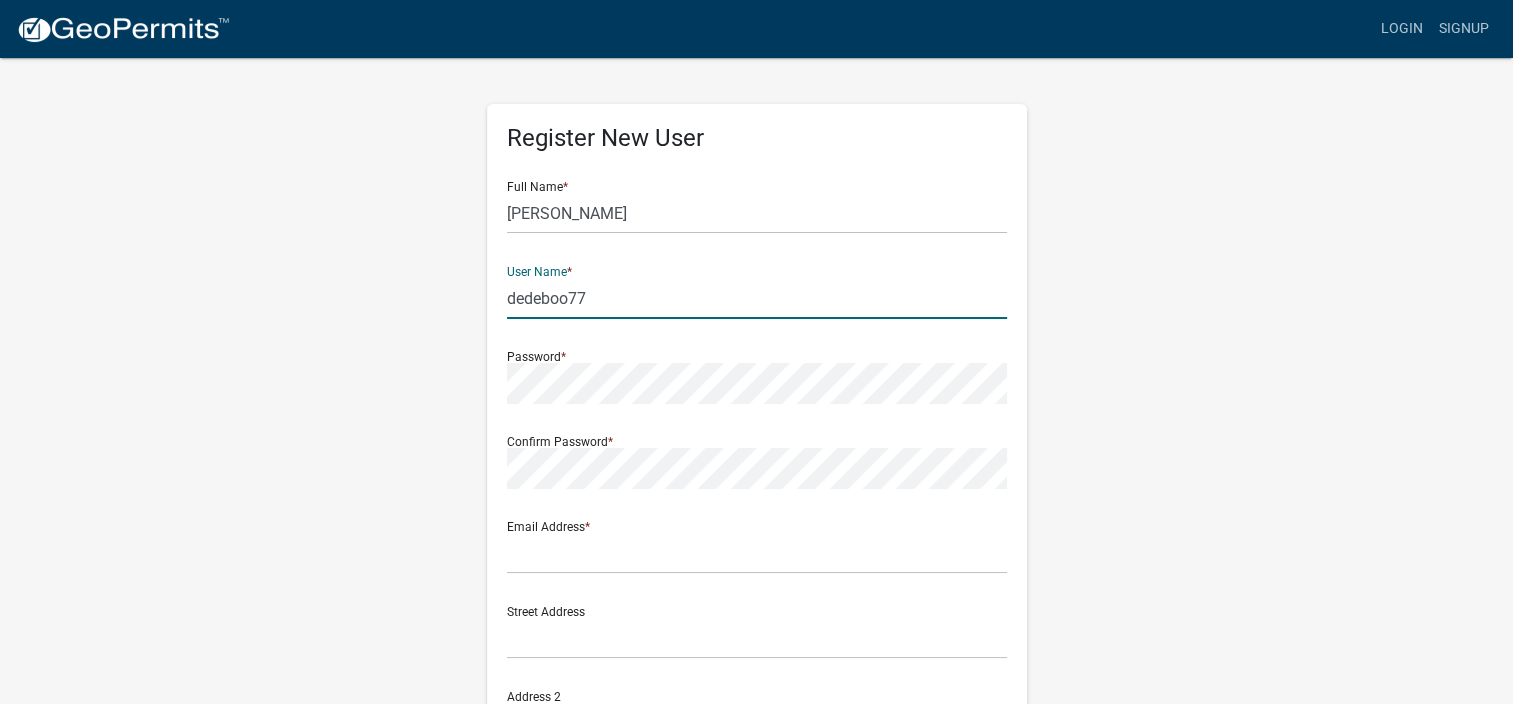 type on "dedeboo77" 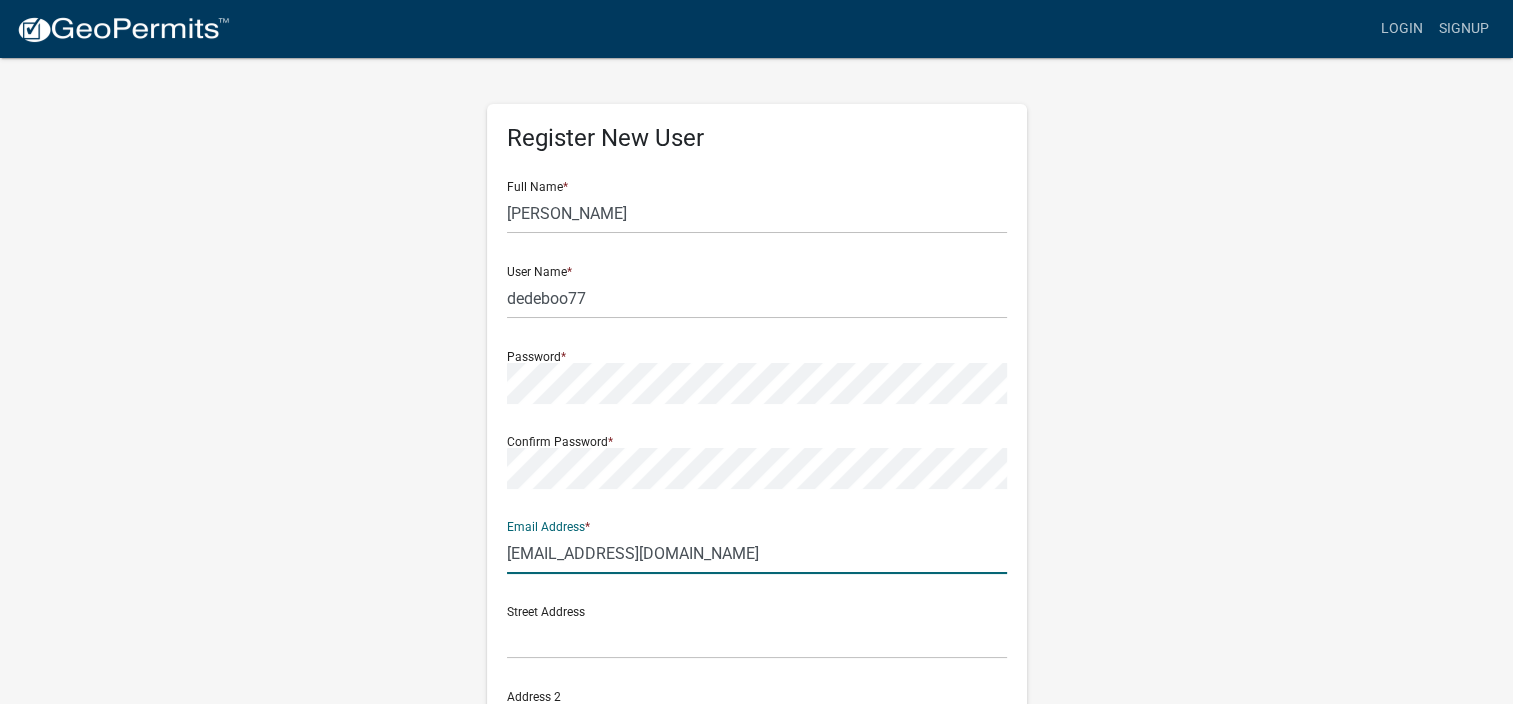 type on "[EMAIL_ADDRESS][DOMAIN_NAME]" 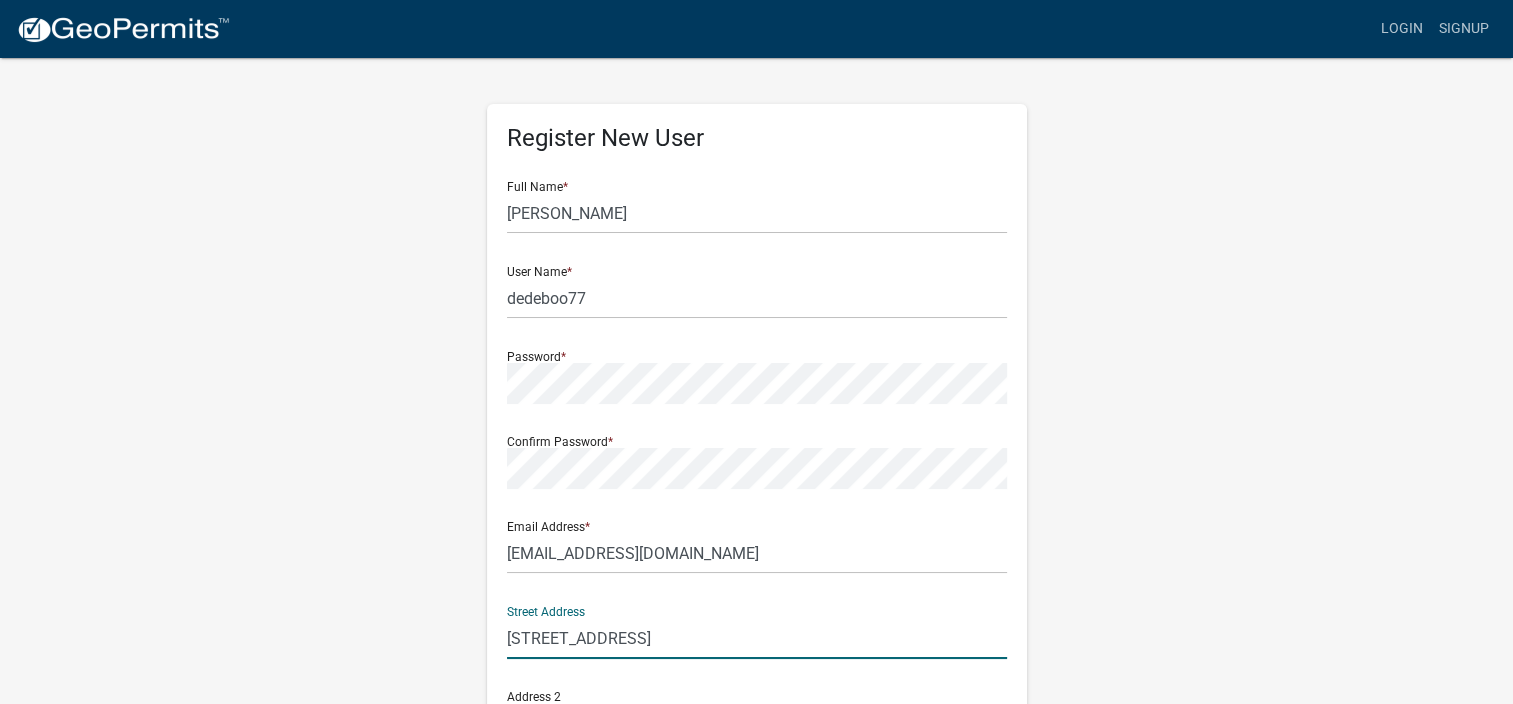 type on "[STREET_ADDRESS]" 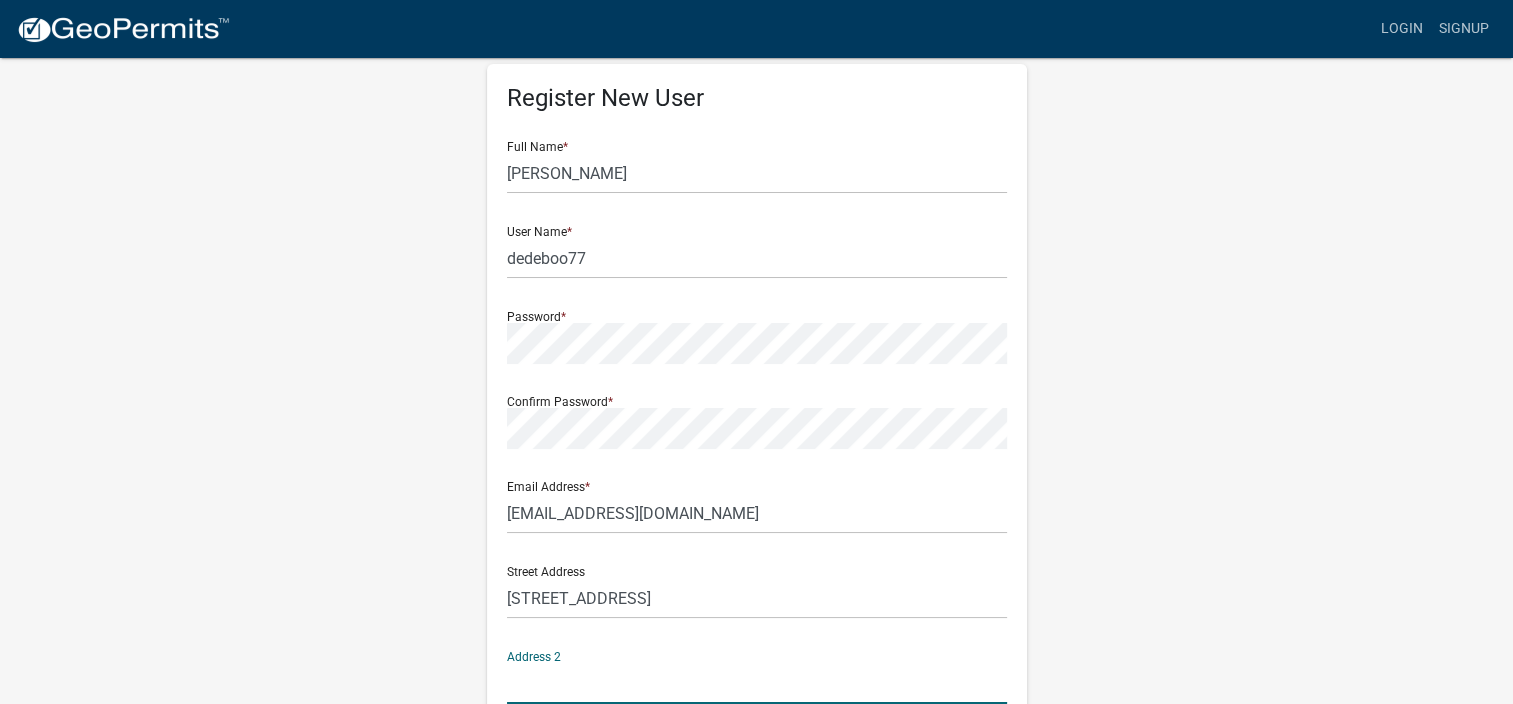 scroll, scrollTop: 421, scrollLeft: 0, axis: vertical 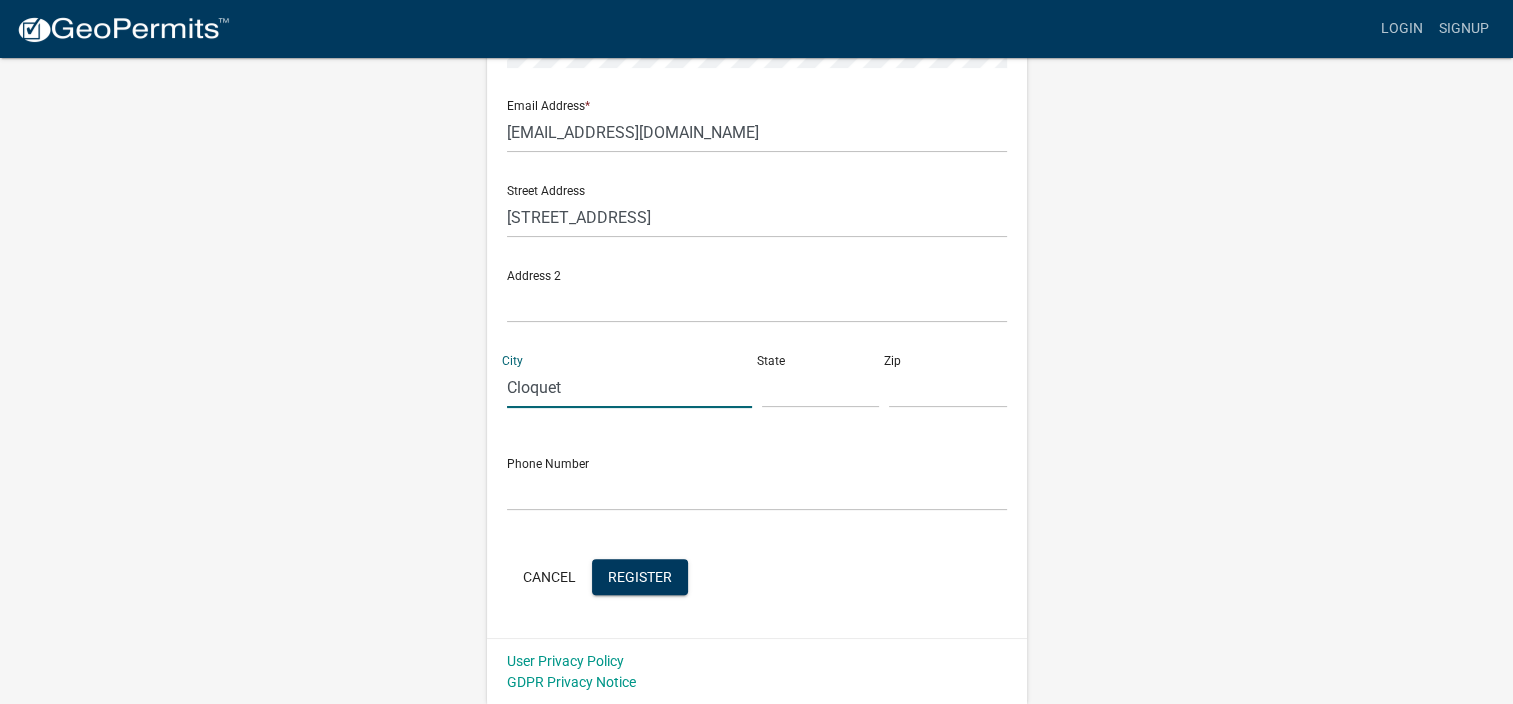 type on "Cloquet" 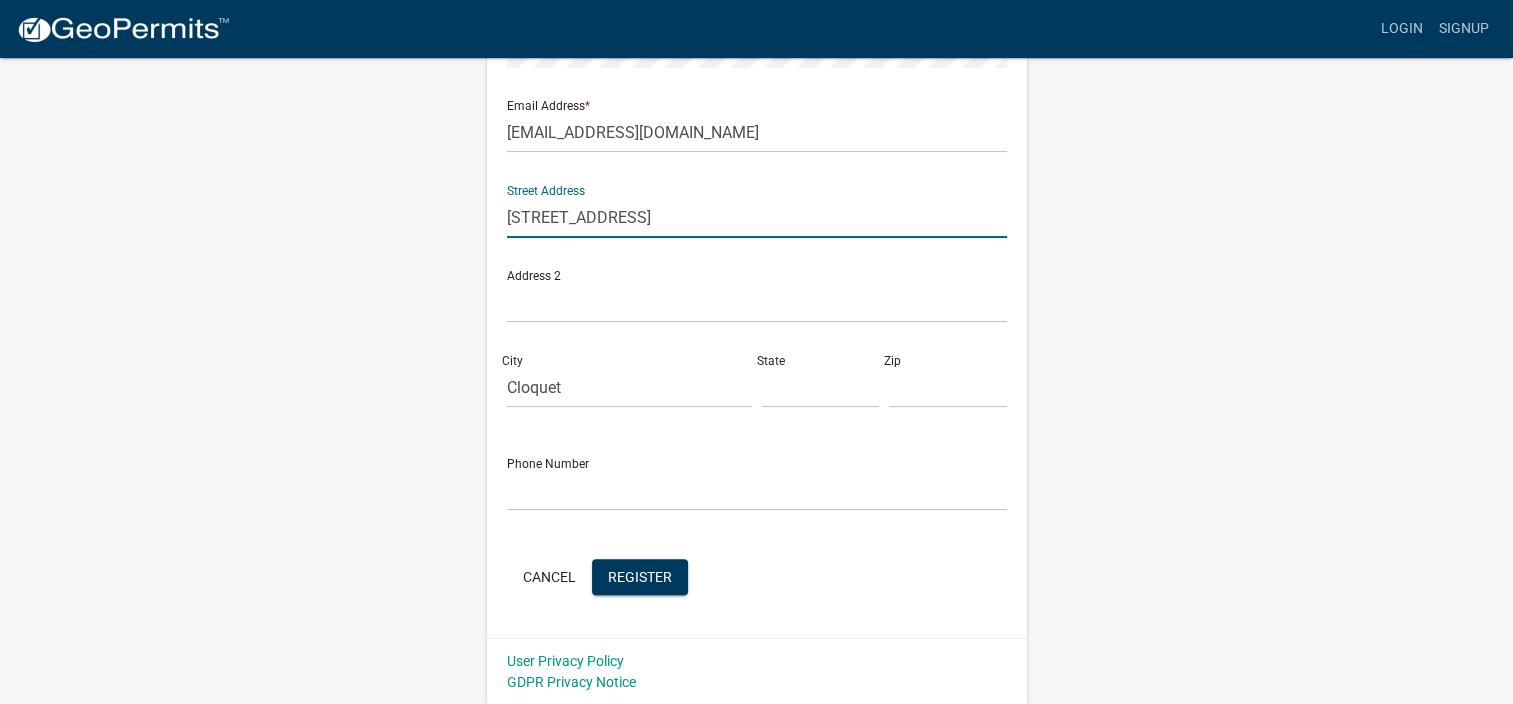 scroll, scrollTop: 285, scrollLeft: 0, axis: vertical 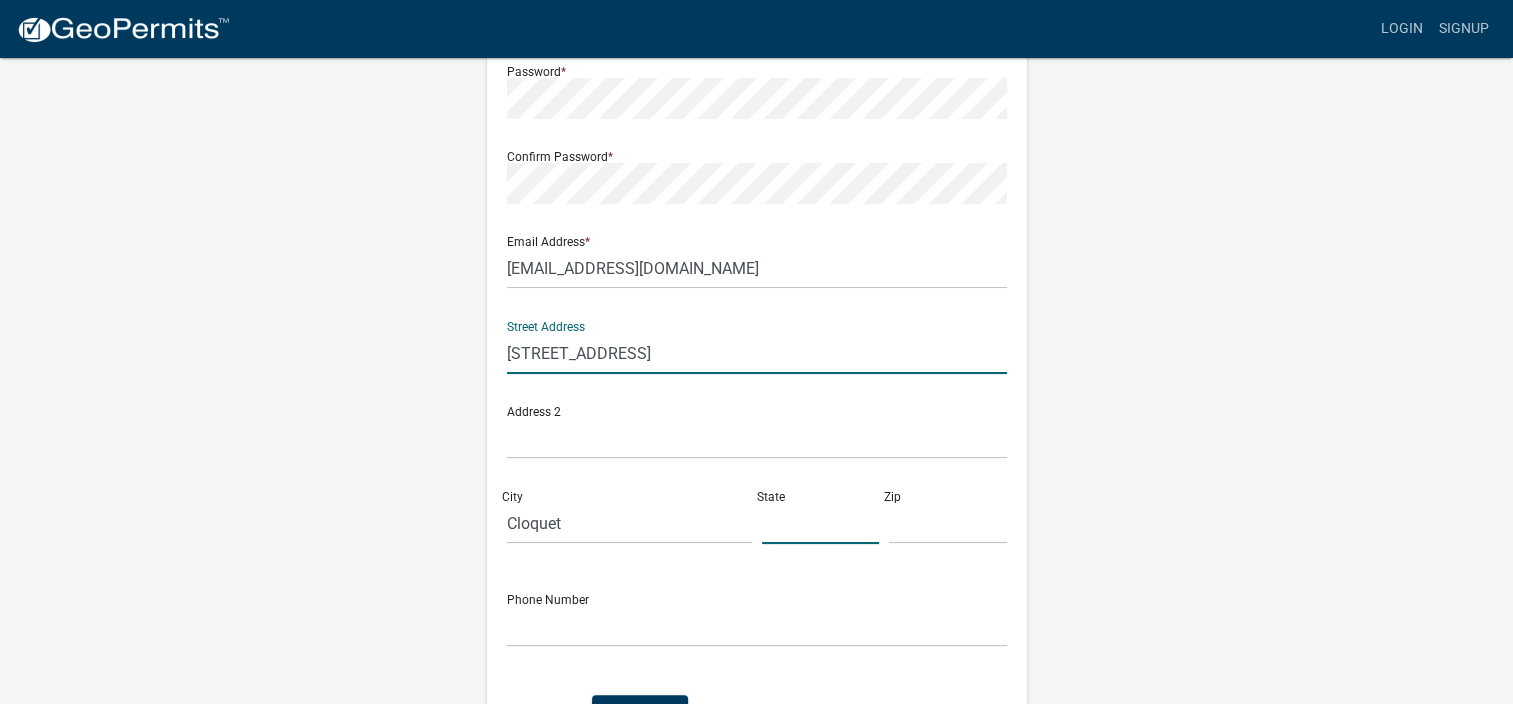 click 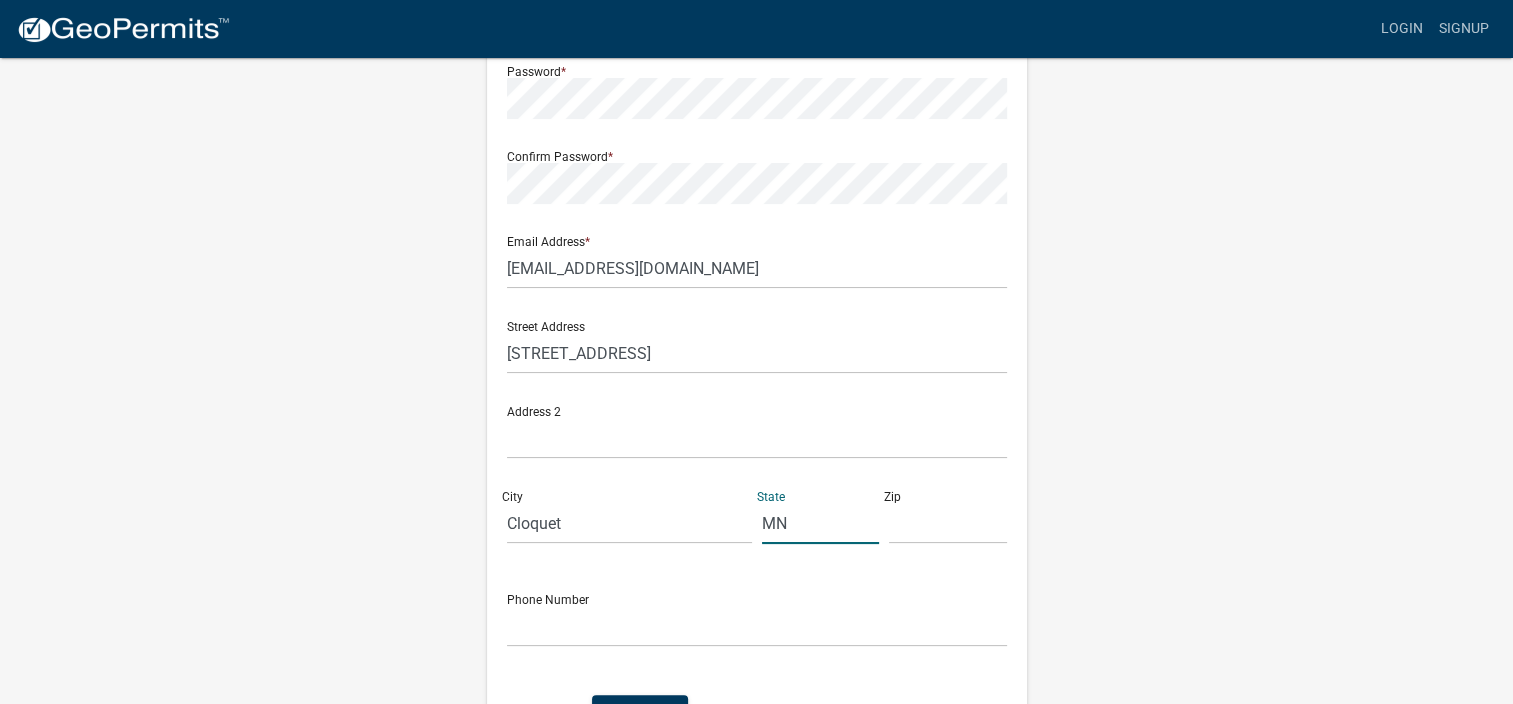 type on "MN" 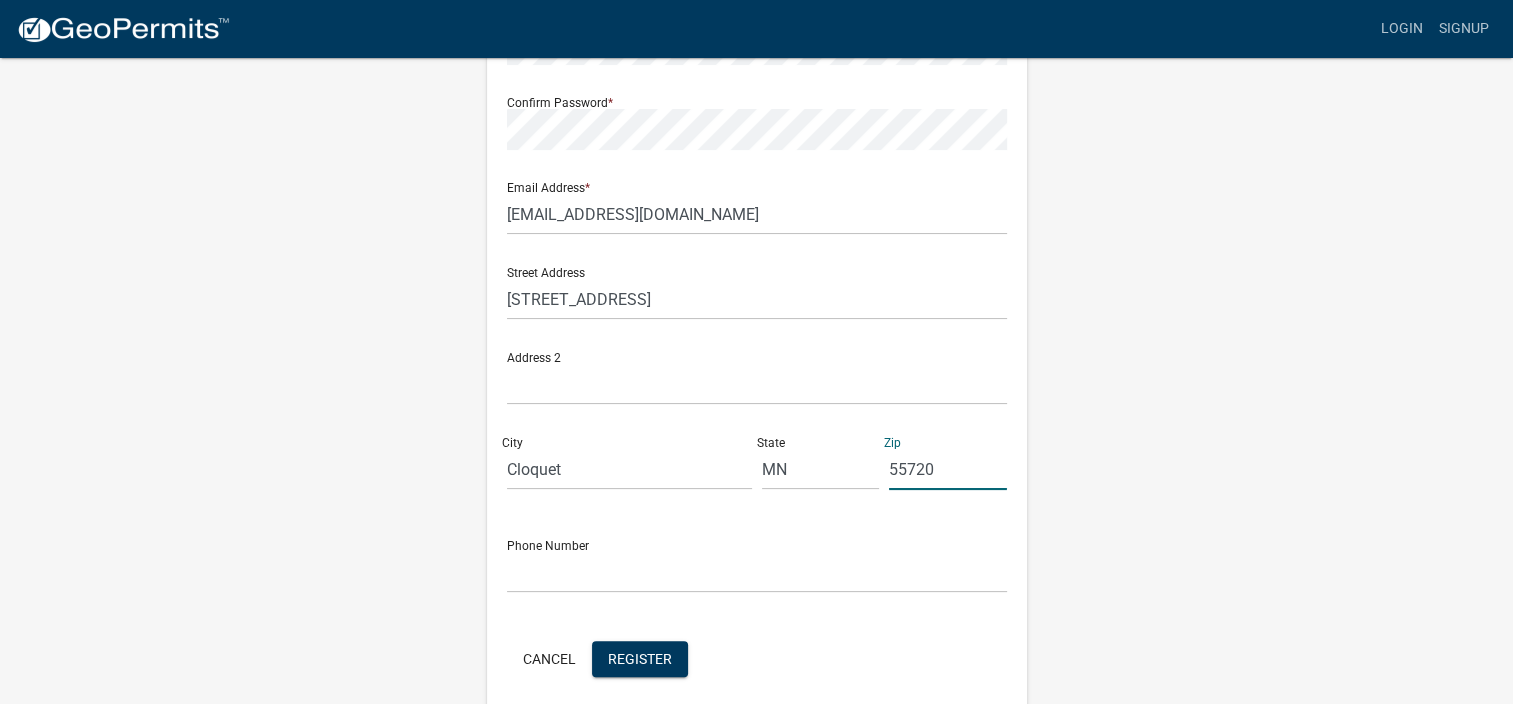 scroll, scrollTop: 385, scrollLeft: 0, axis: vertical 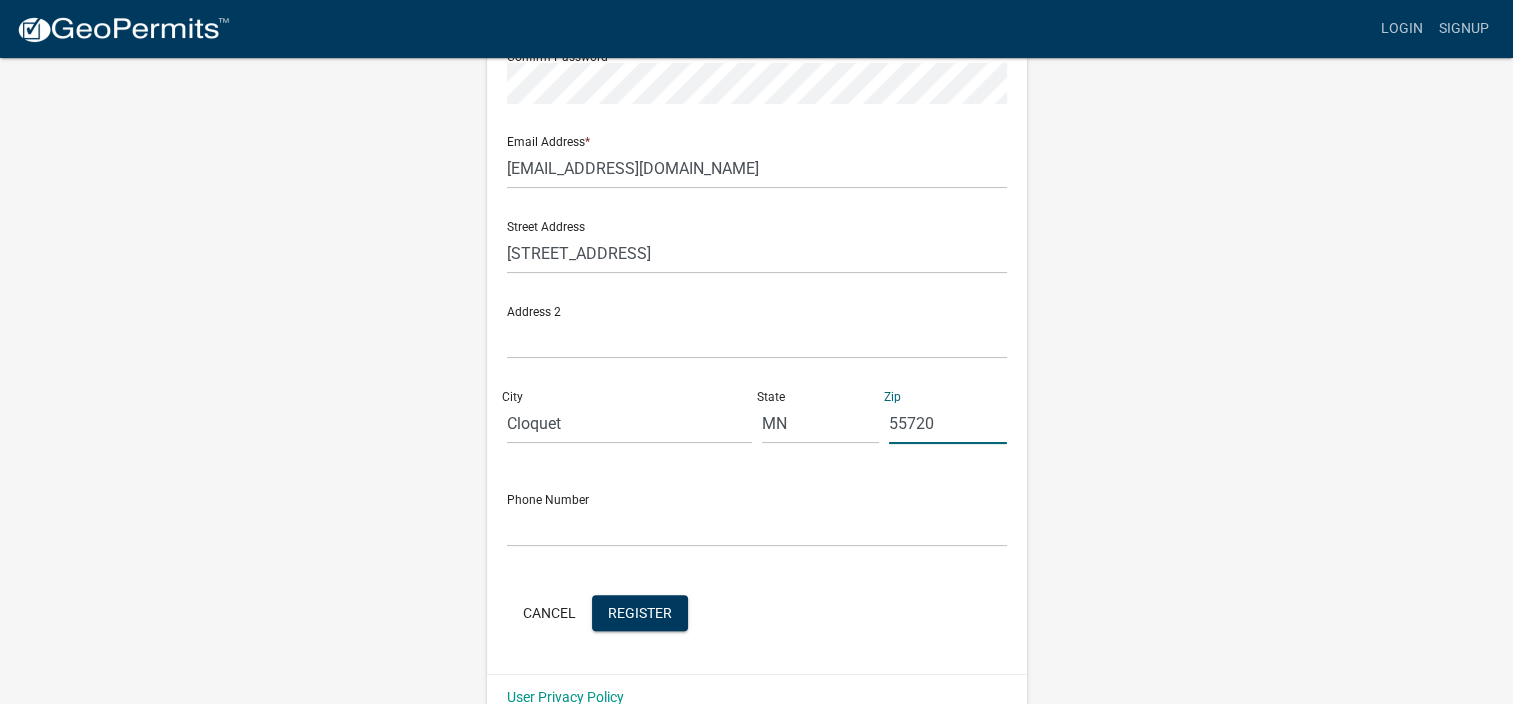 type on "55720" 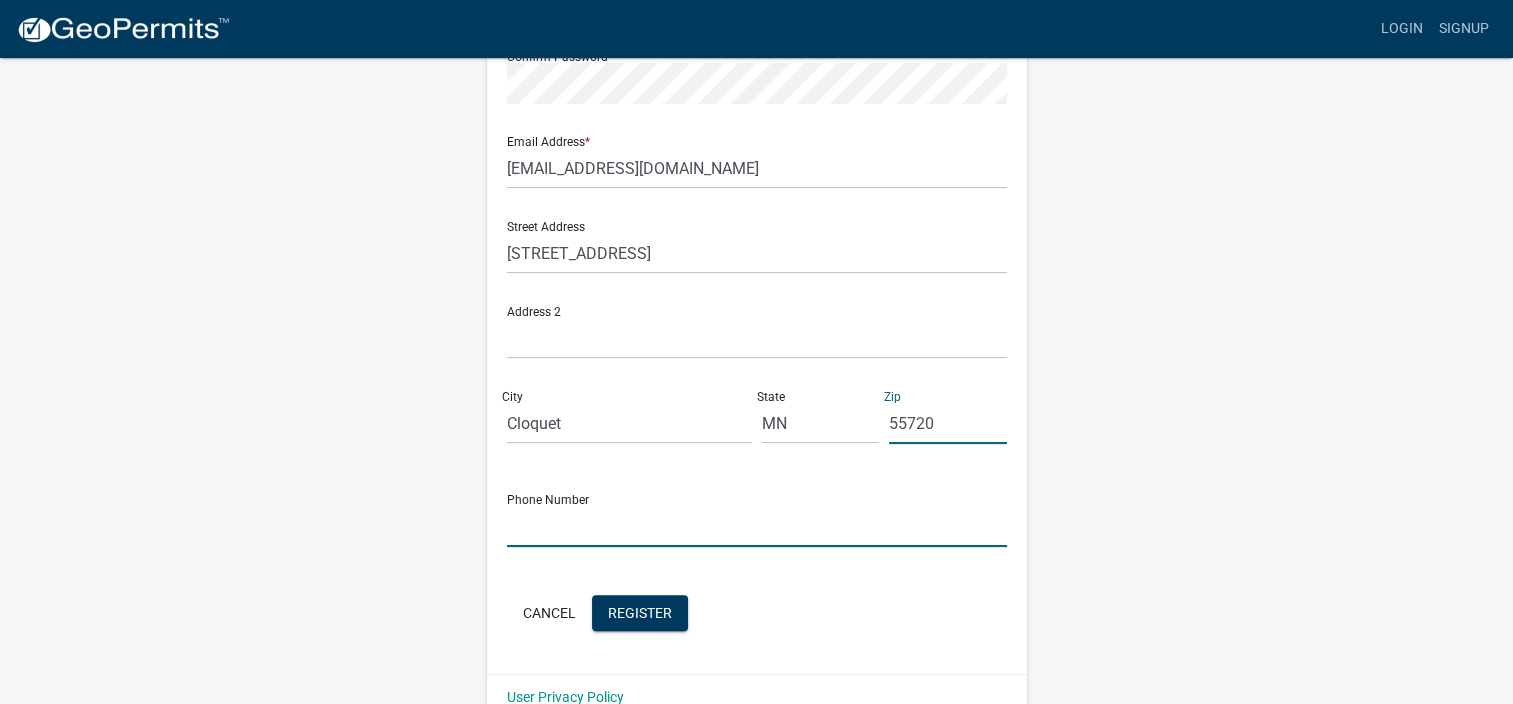 click 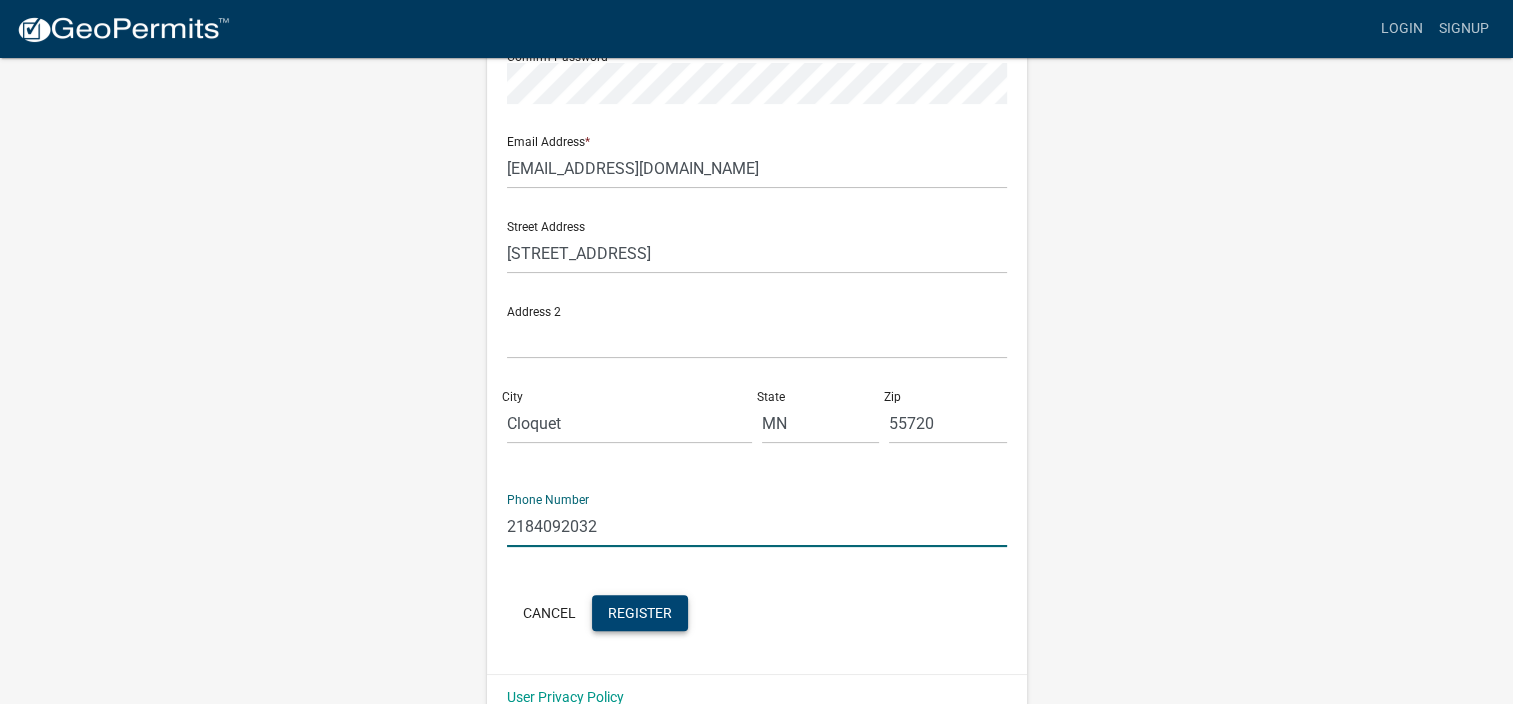 type on "2184092032" 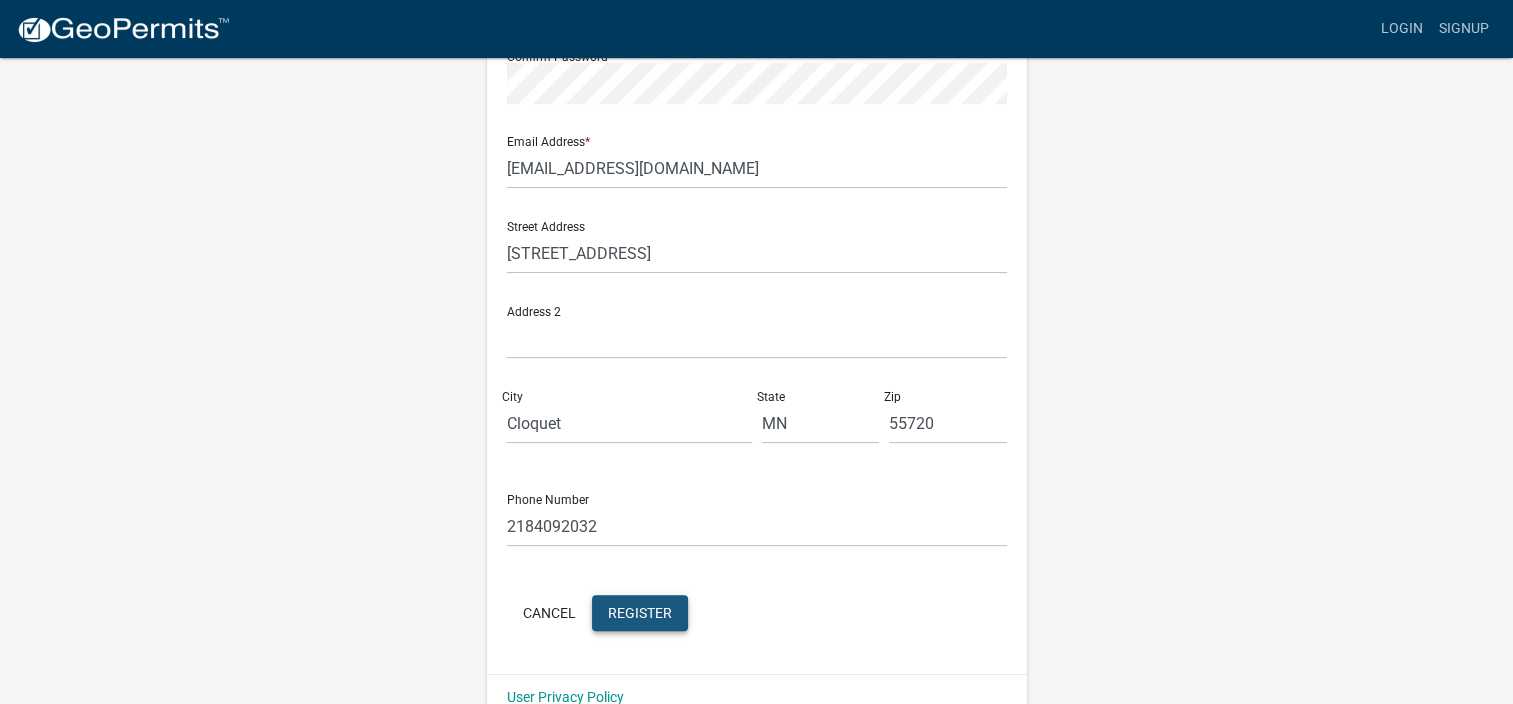 click on "Register" 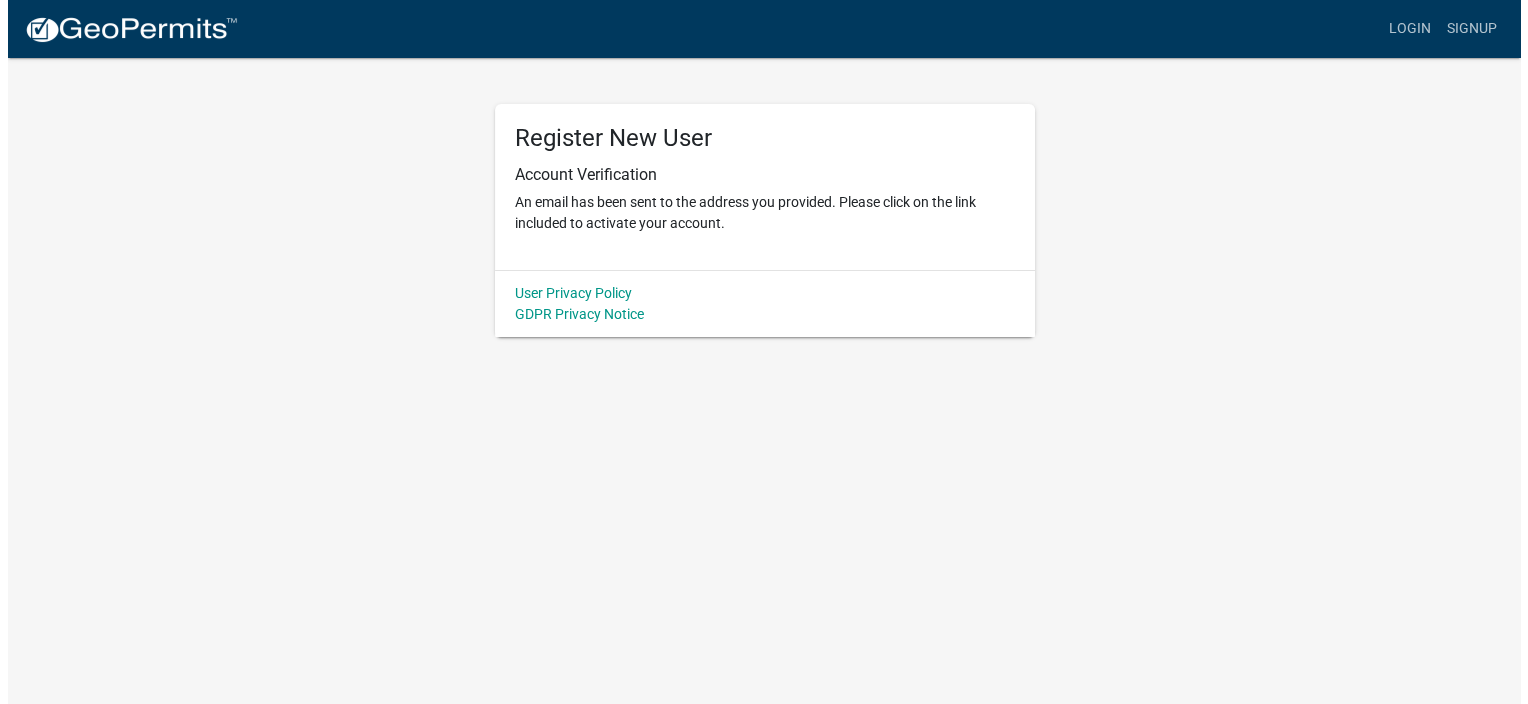 scroll, scrollTop: 0, scrollLeft: 0, axis: both 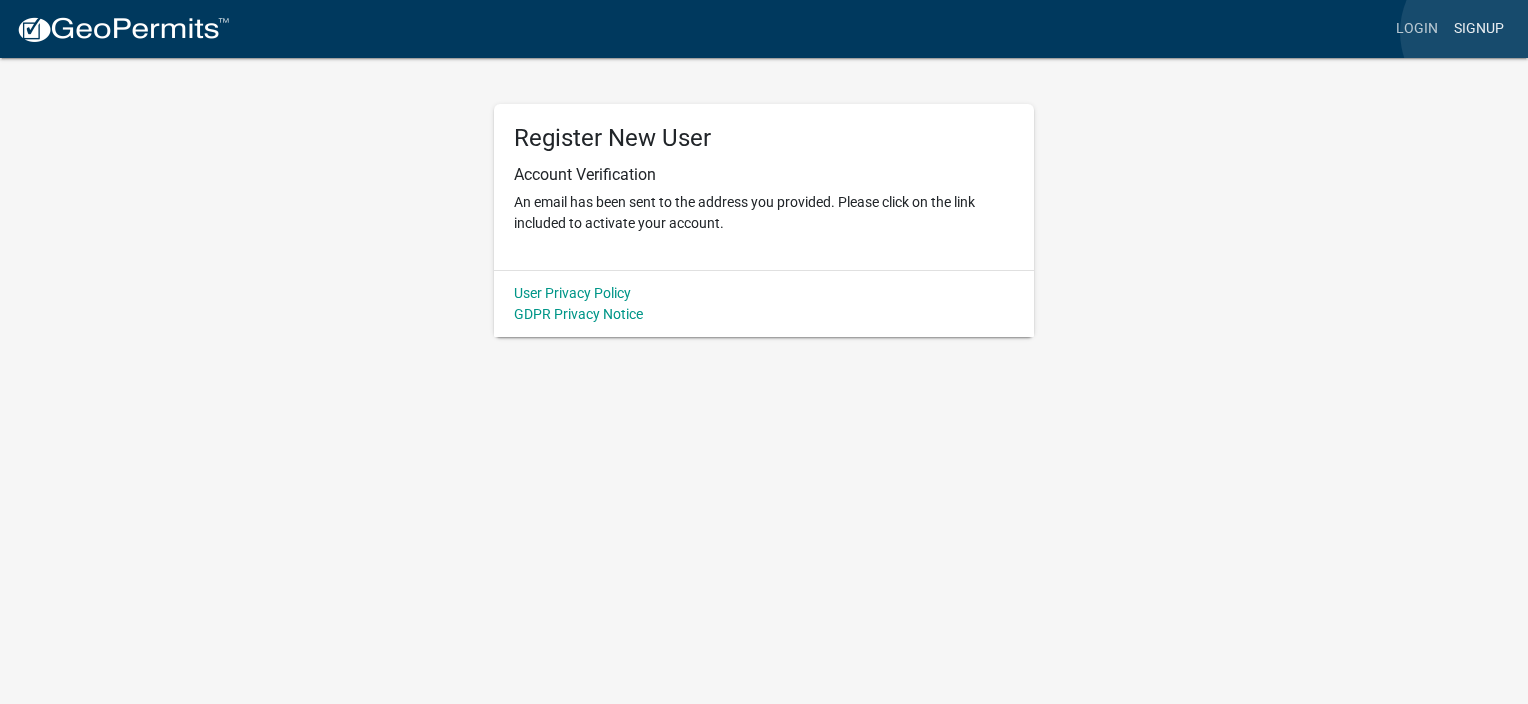 click on "Signup" at bounding box center (1479, 29) 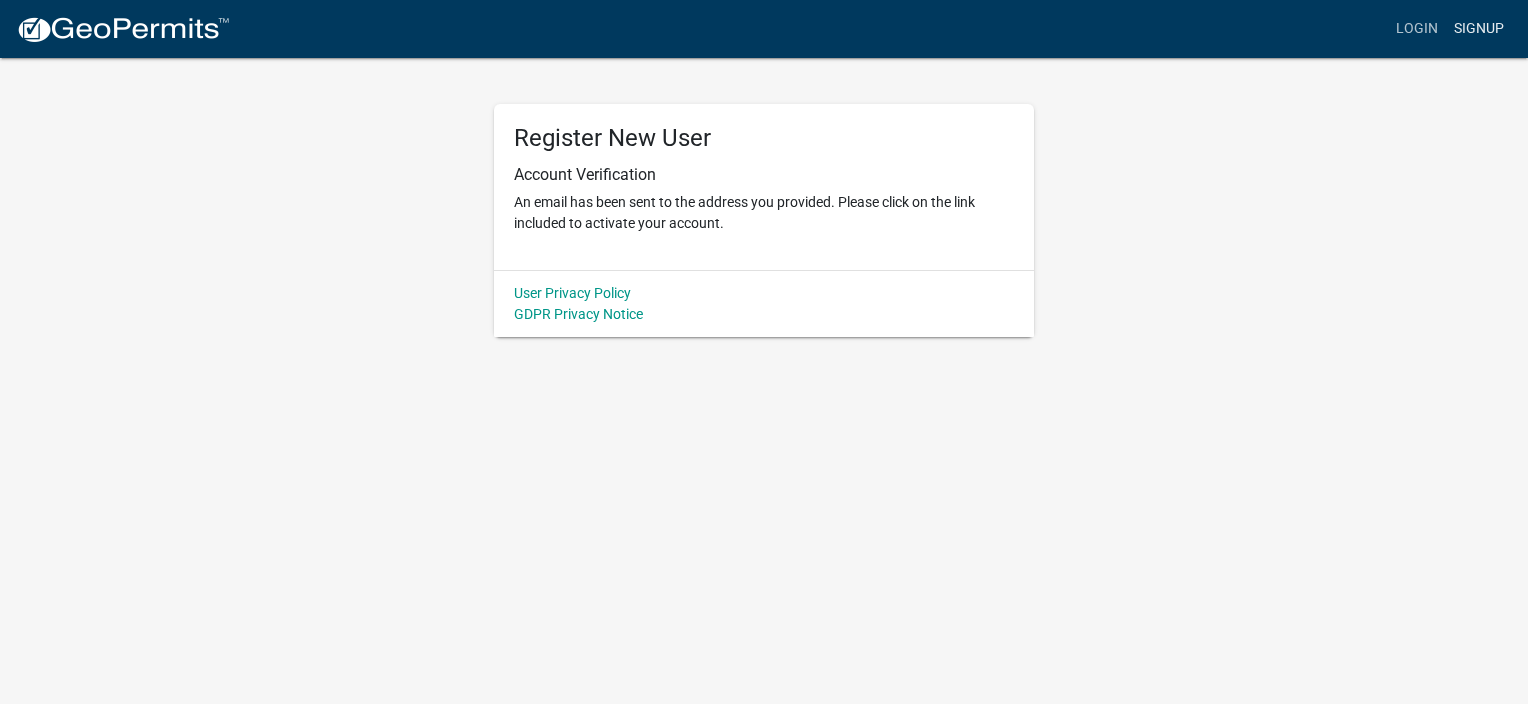 click on "Signup" at bounding box center (1479, 29) 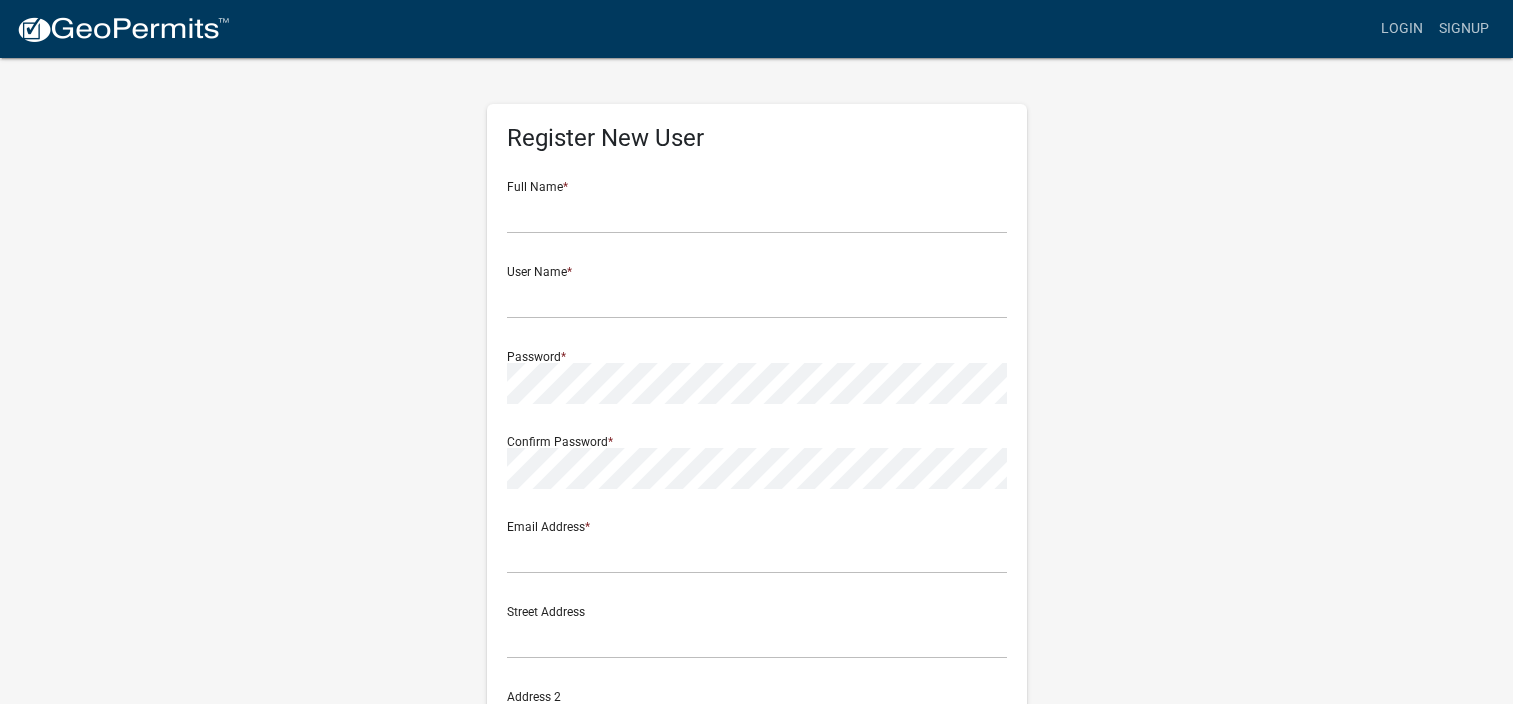 scroll, scrollTop: 0, scrollLeft: 0, axis: both 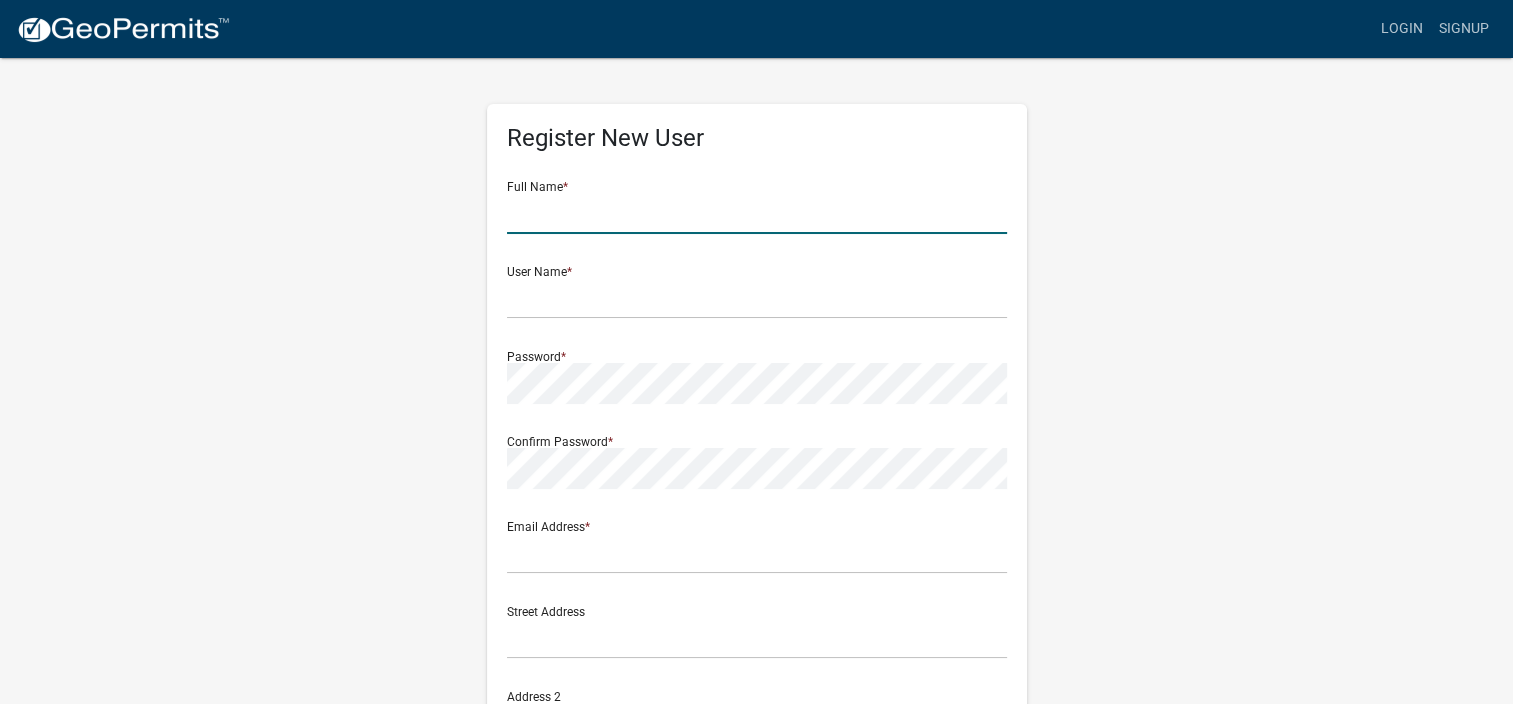 click 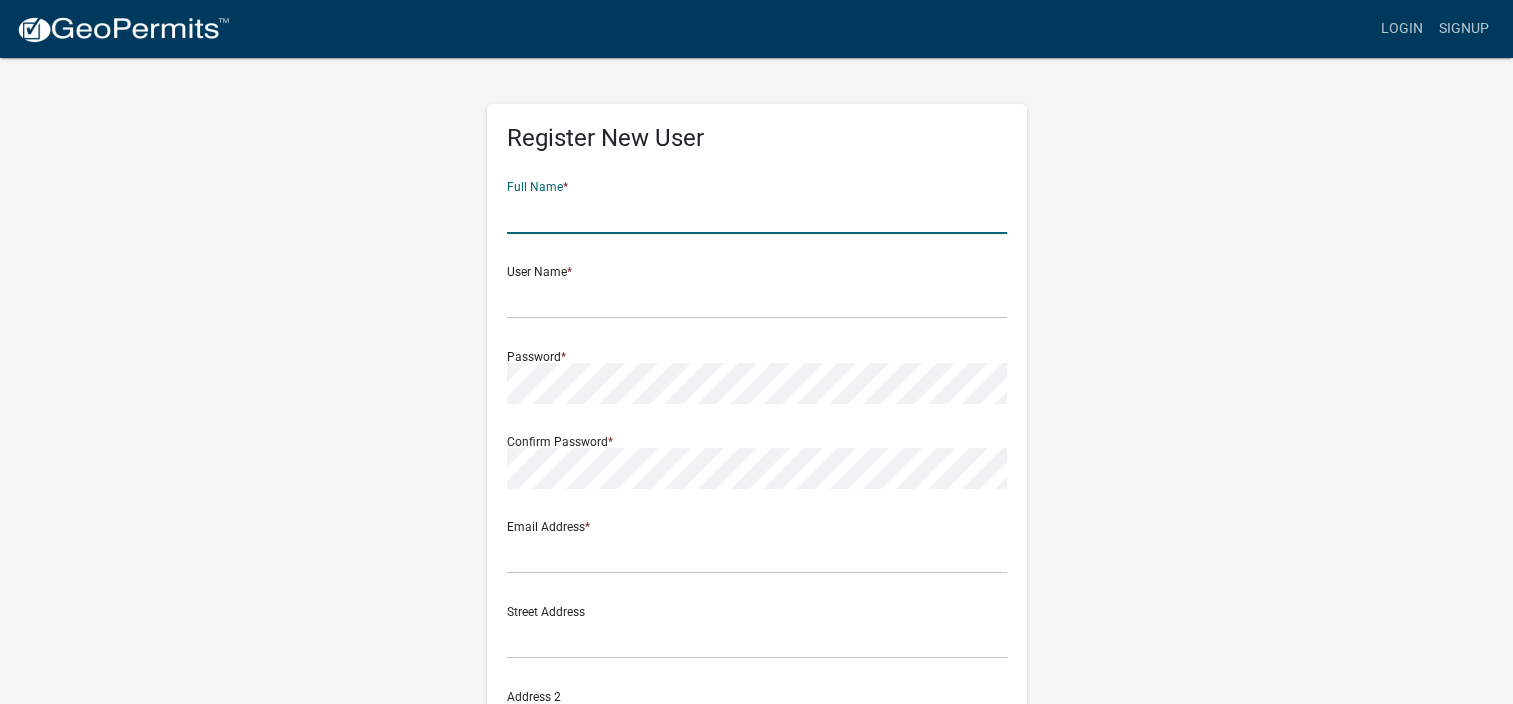 type on "[PERSON_NAME]" 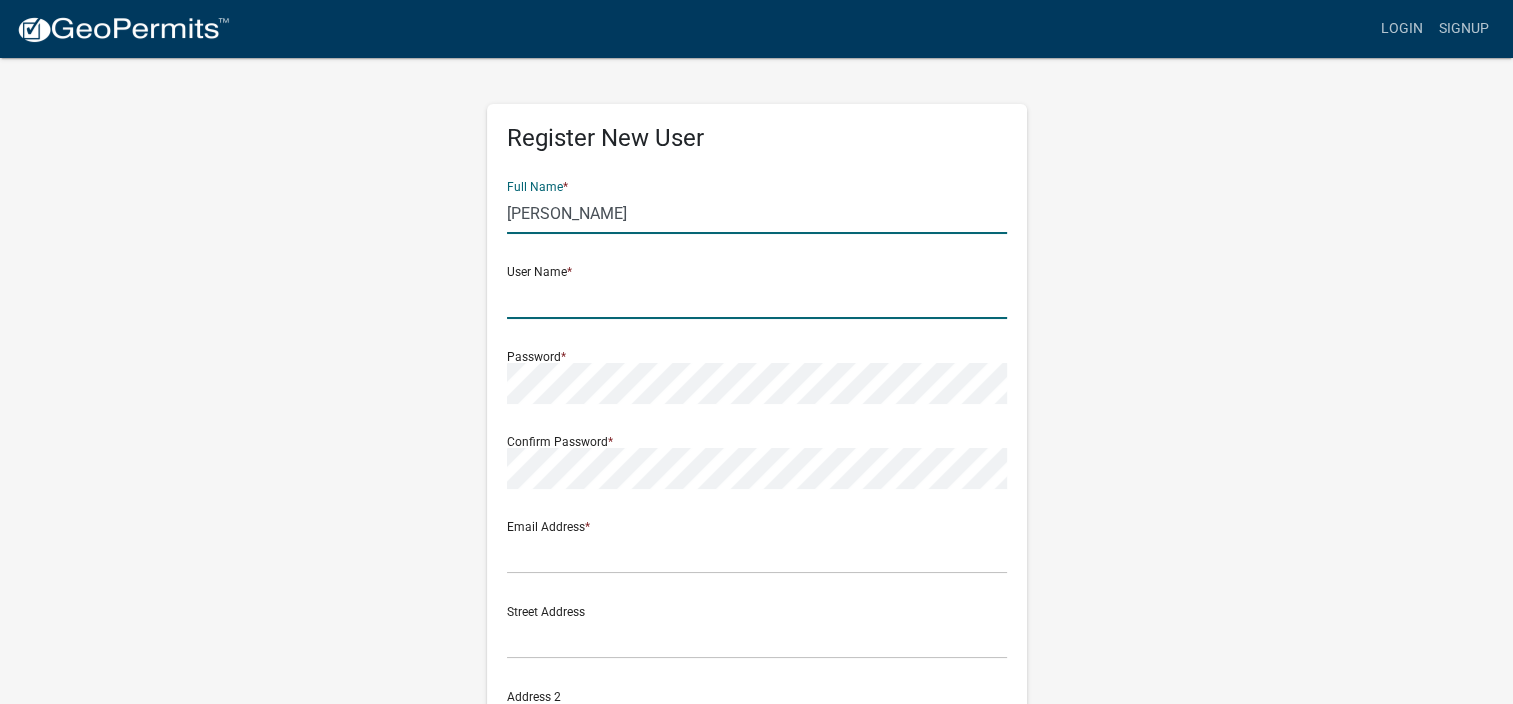 type on "dedeboo77" 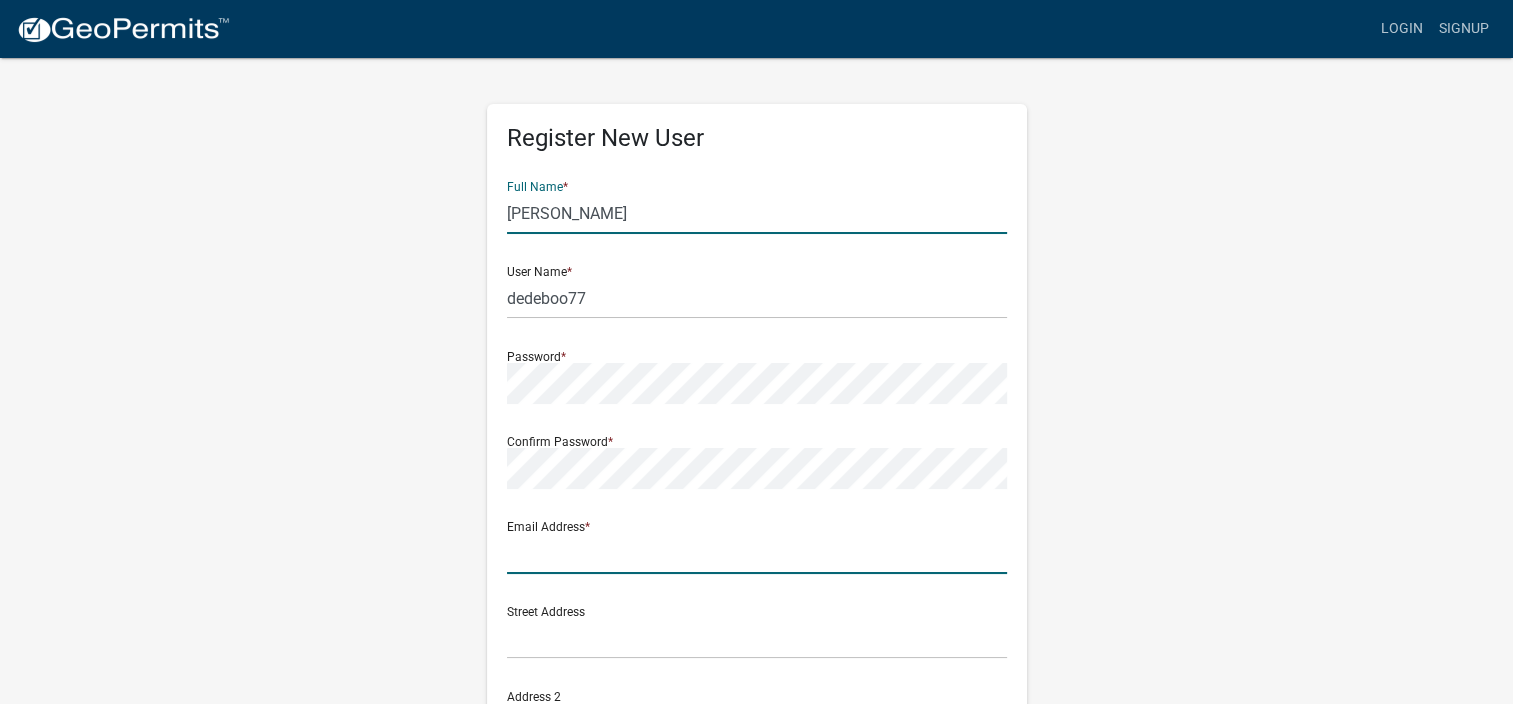type on "[EMAIL_ADDRESS][DOMAIN_NAME]" 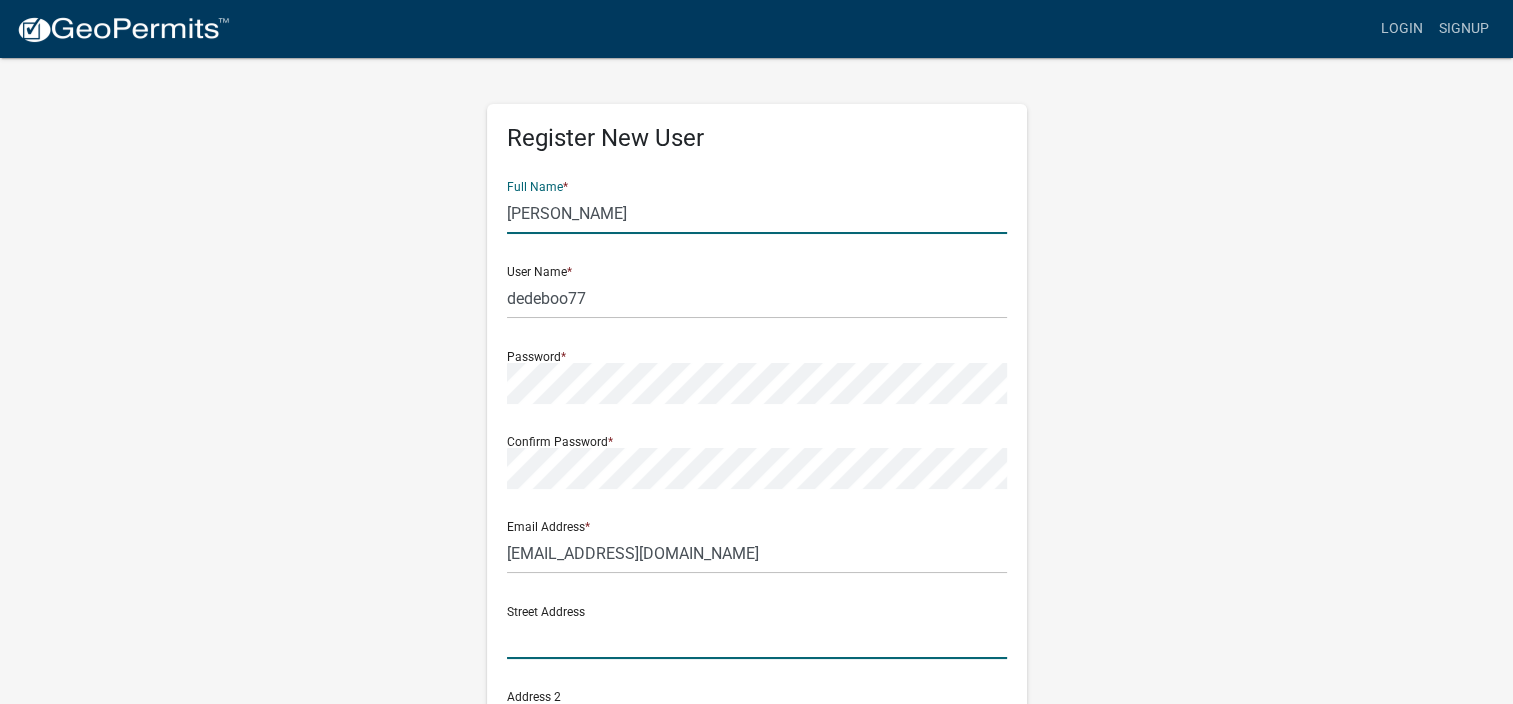 type on "[STREET_ADDRESS]" 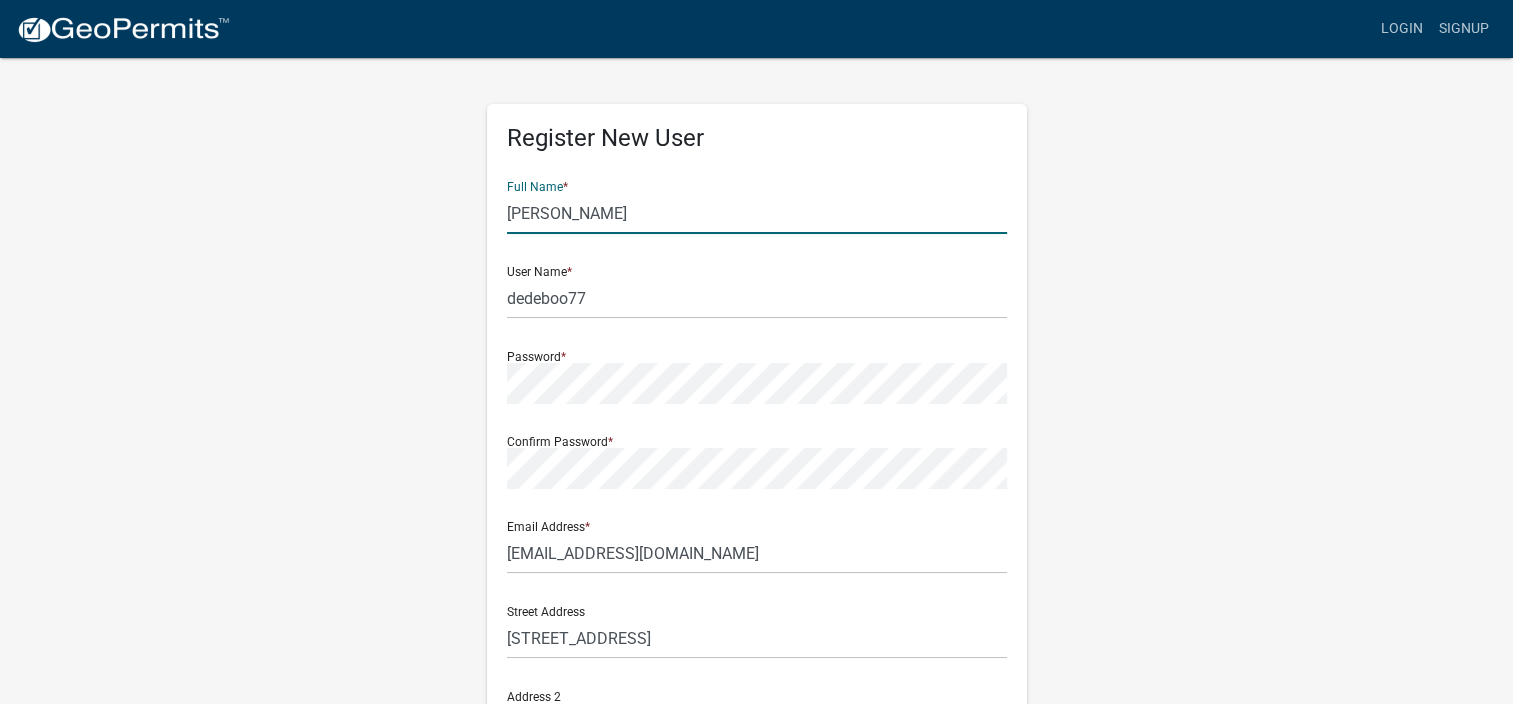 type on "Cloquet" 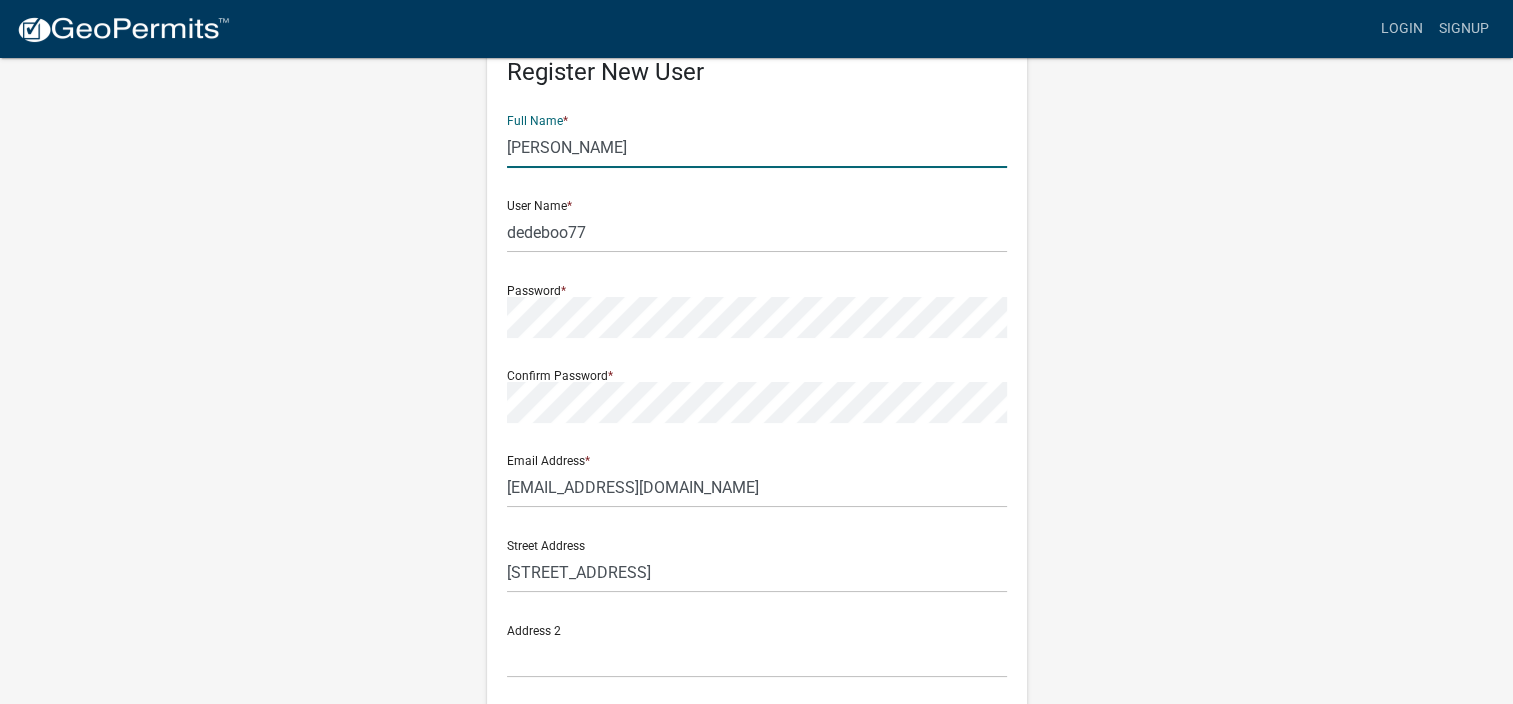 scroll, scrollTop: 100, scrollLeft: 0, axis: vertical 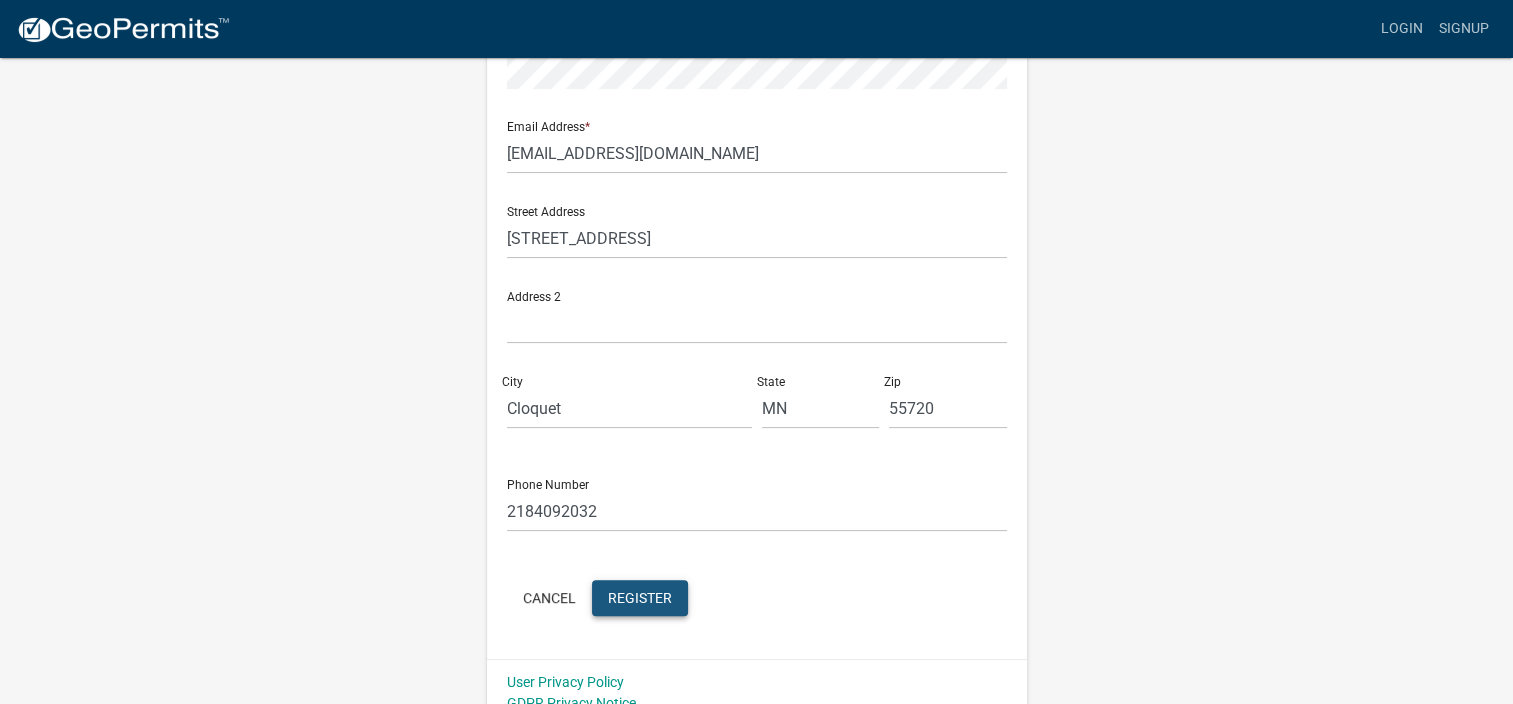 click on "Register" 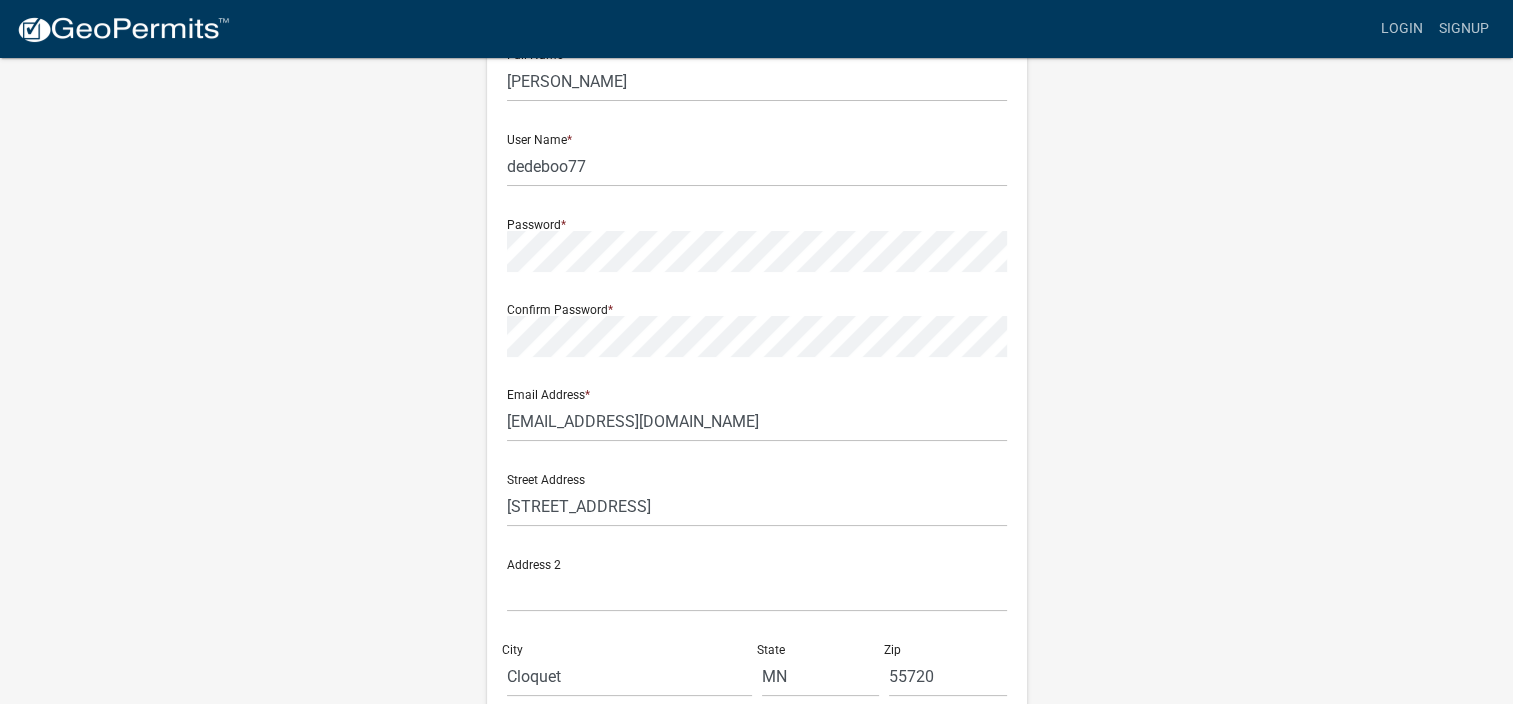 scroll, scrollTop: 100, scrollLeft: 0, axis: vertical 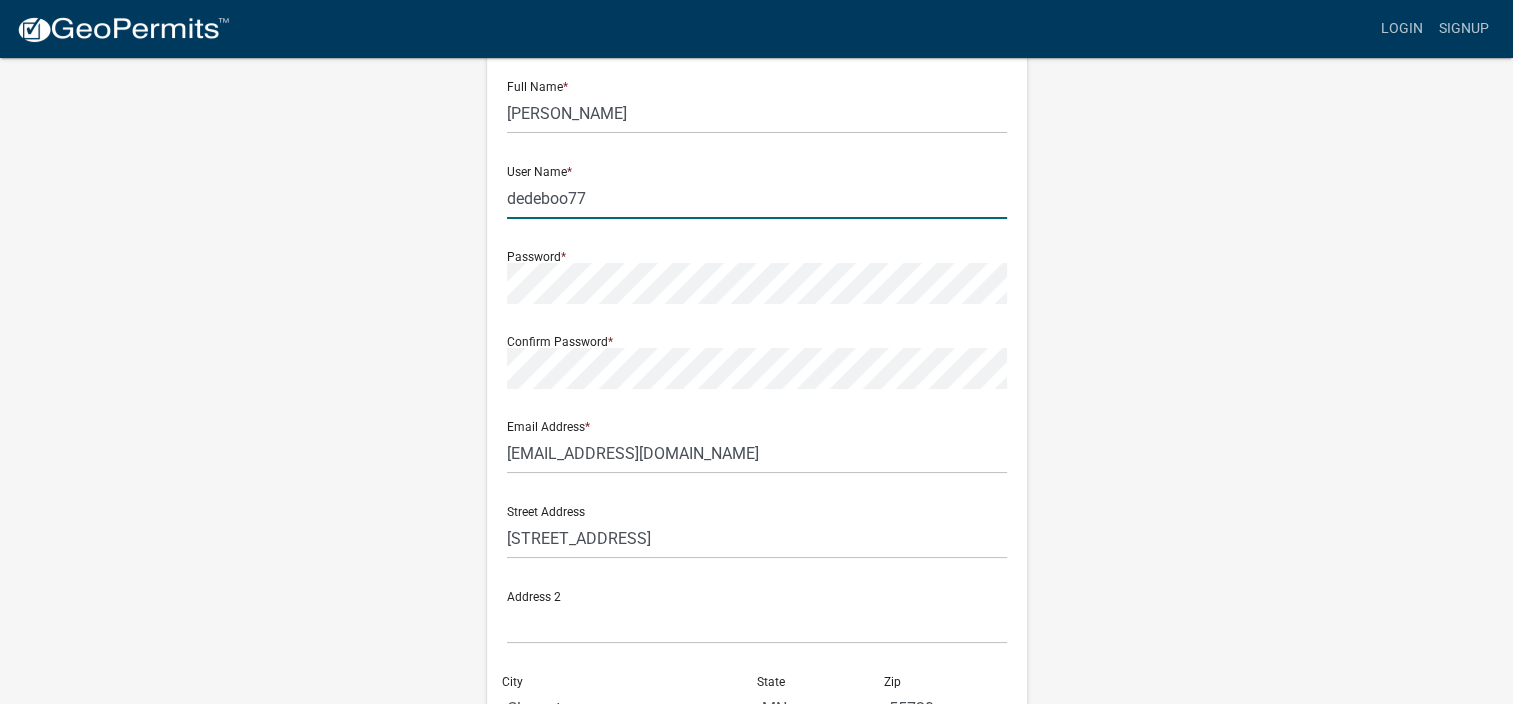 click on "dedeboo77" 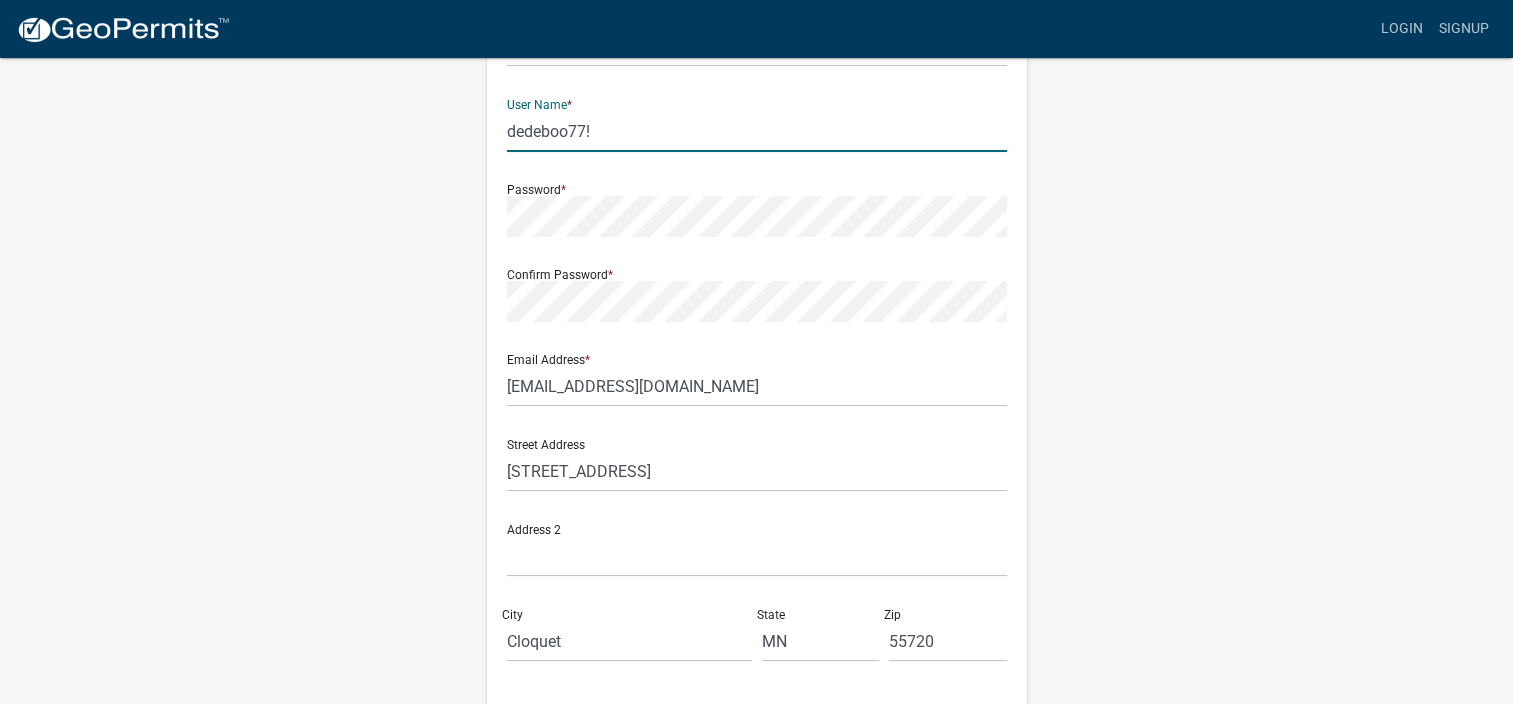 scroll, scrollTop: 300, scrollLeft: 0, axis: vertical 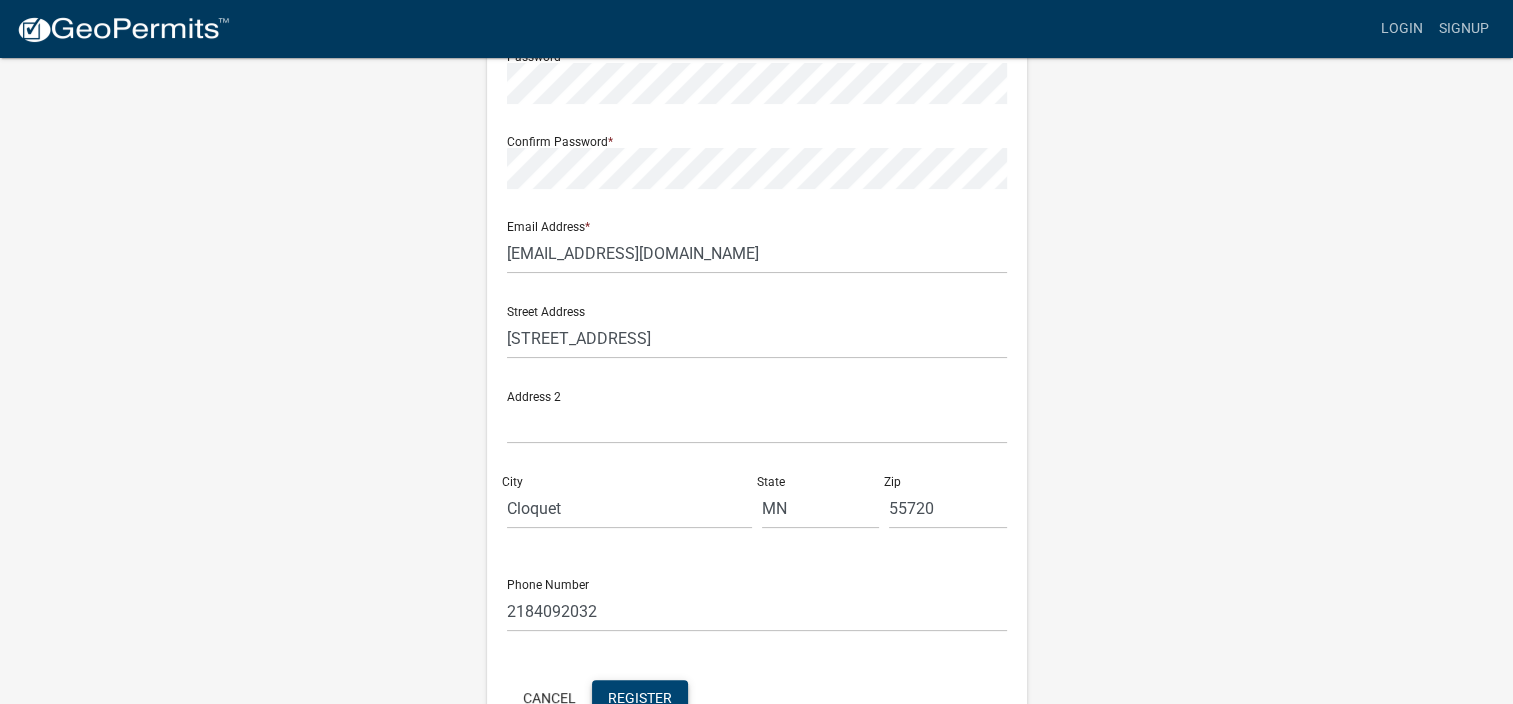 type on "dedeboo77!" 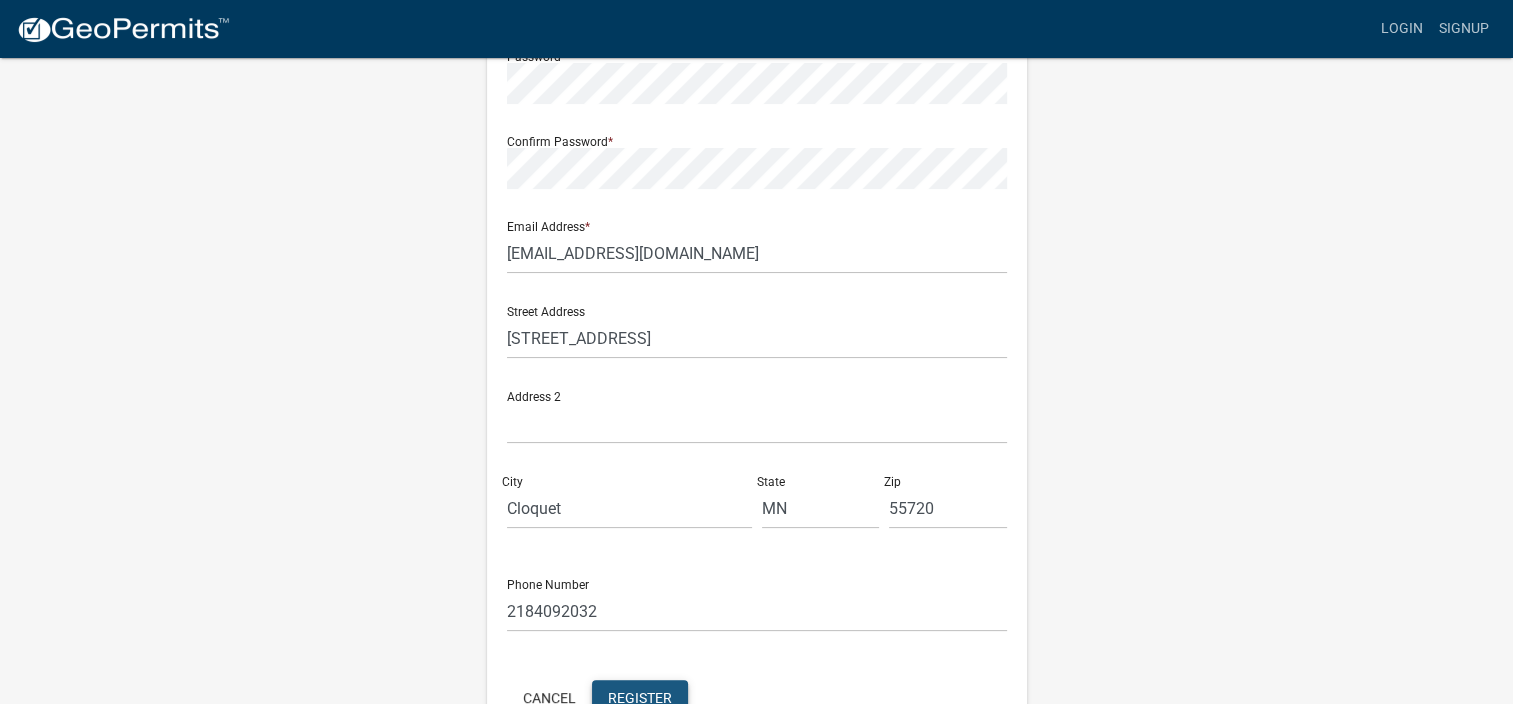 click on "Register" 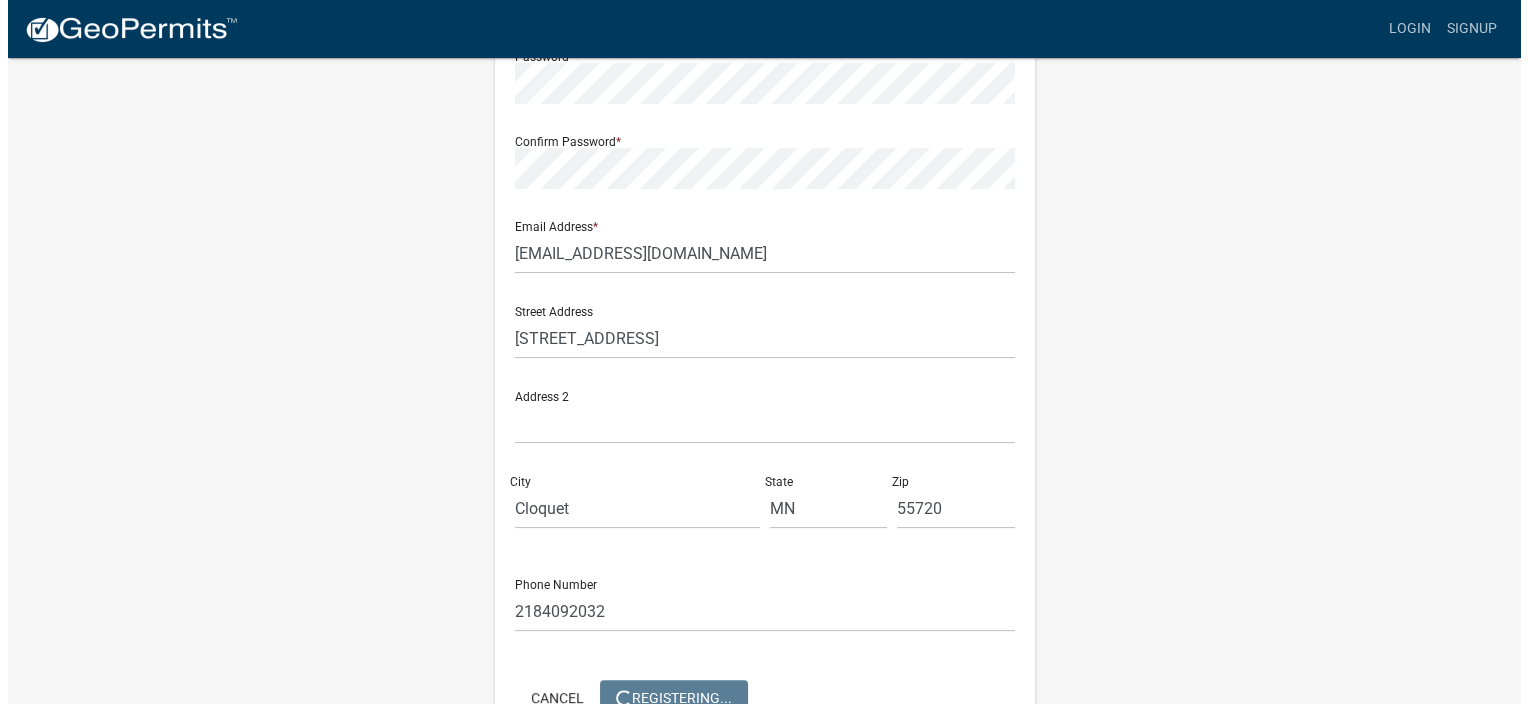 scroll, scrollTop: 0, scrollLeft: 0, axis: both 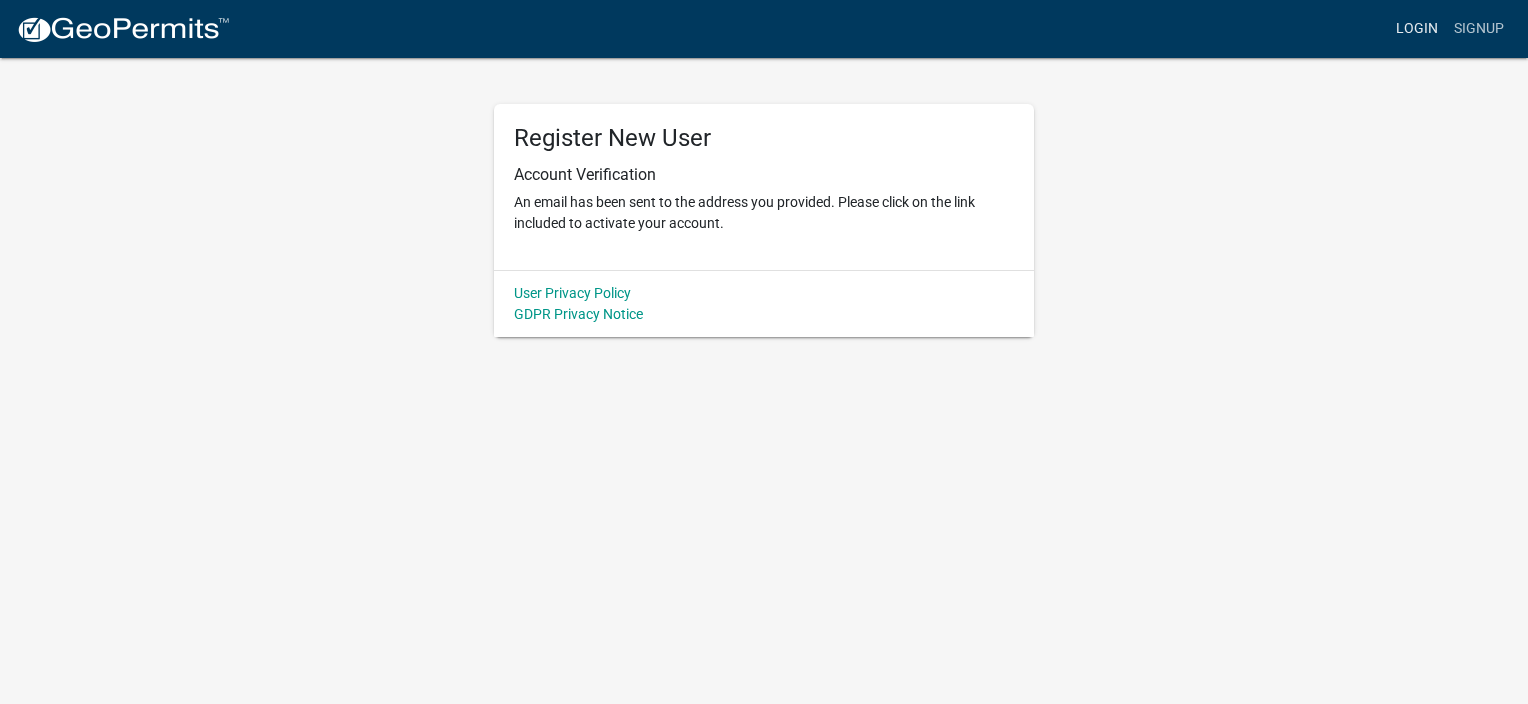 click on "Login" at bounding box center (1417, 29) 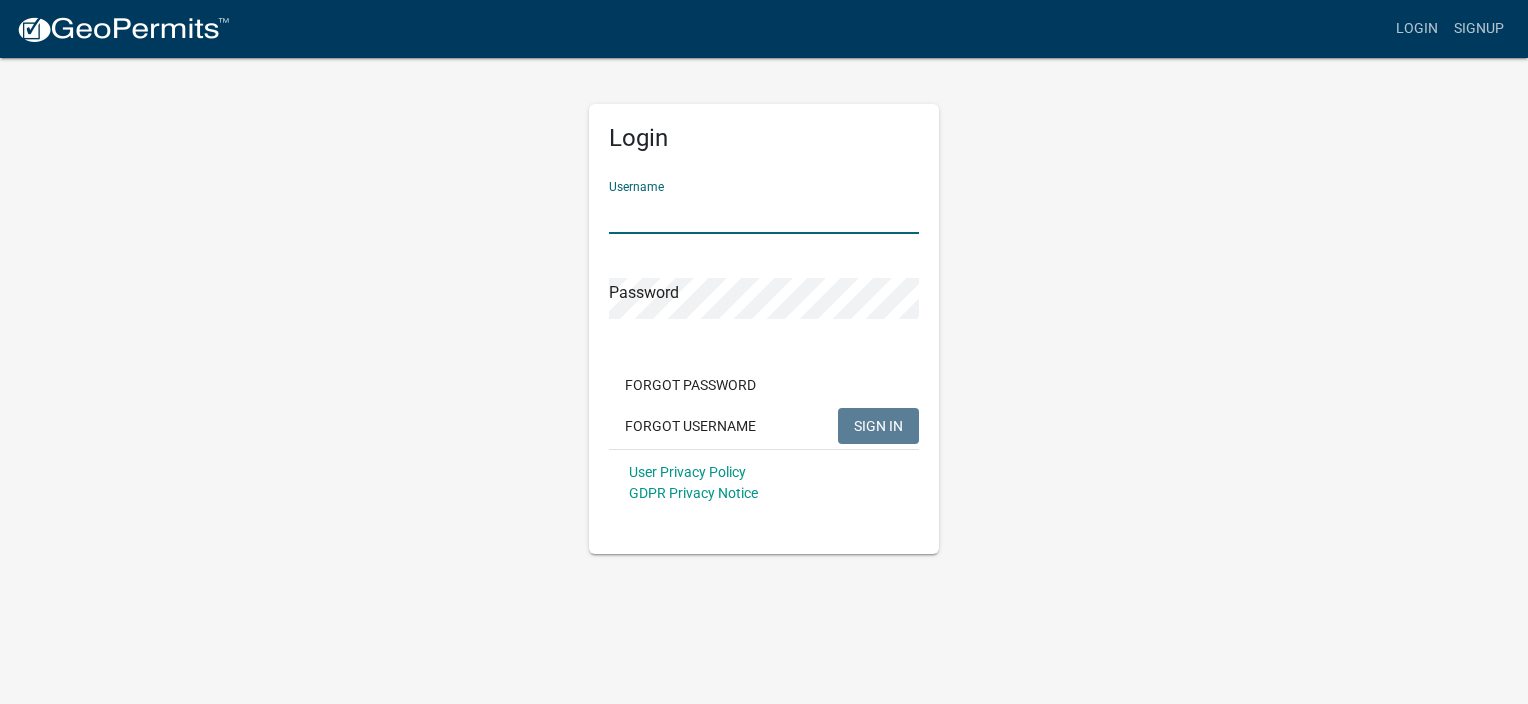 click on "Username" at bounding box center (764, 213) 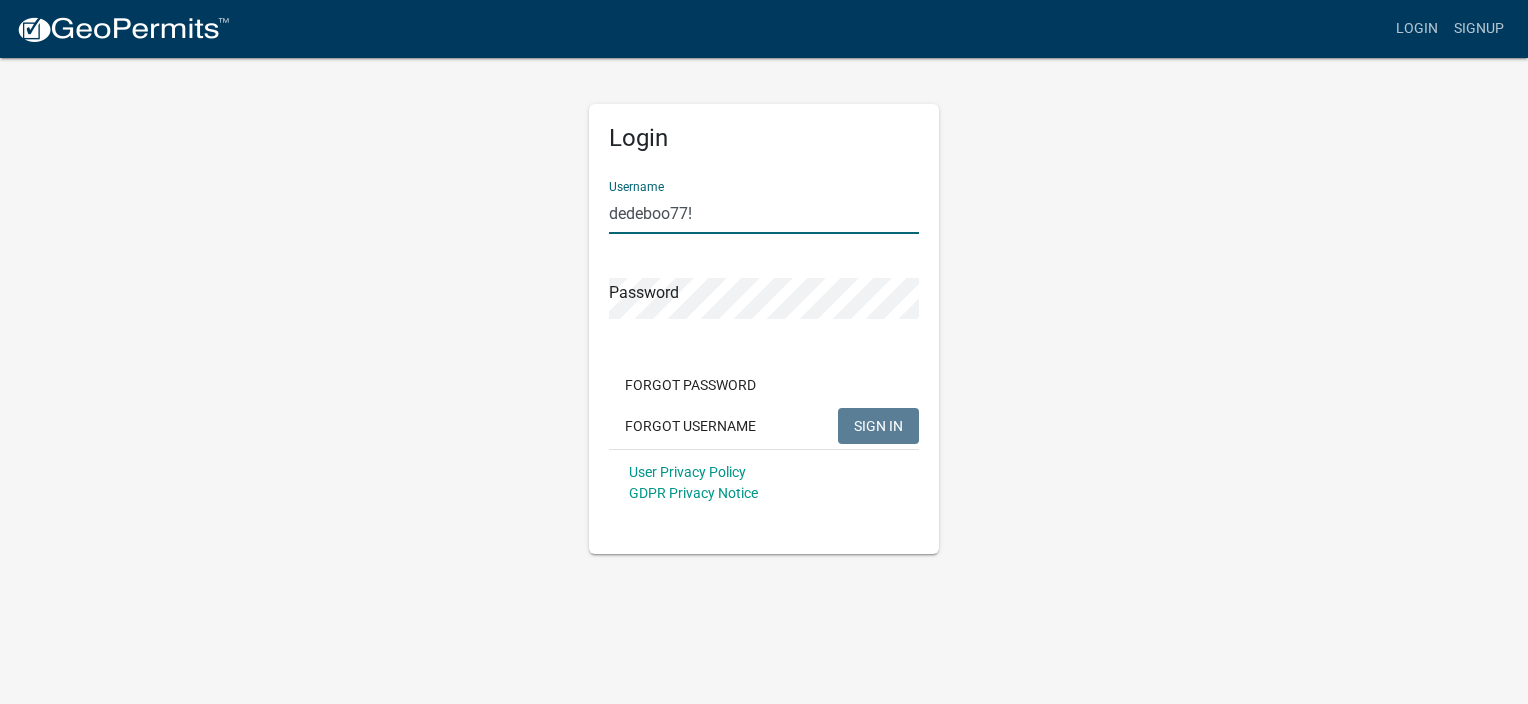type on "dedeboo77!" 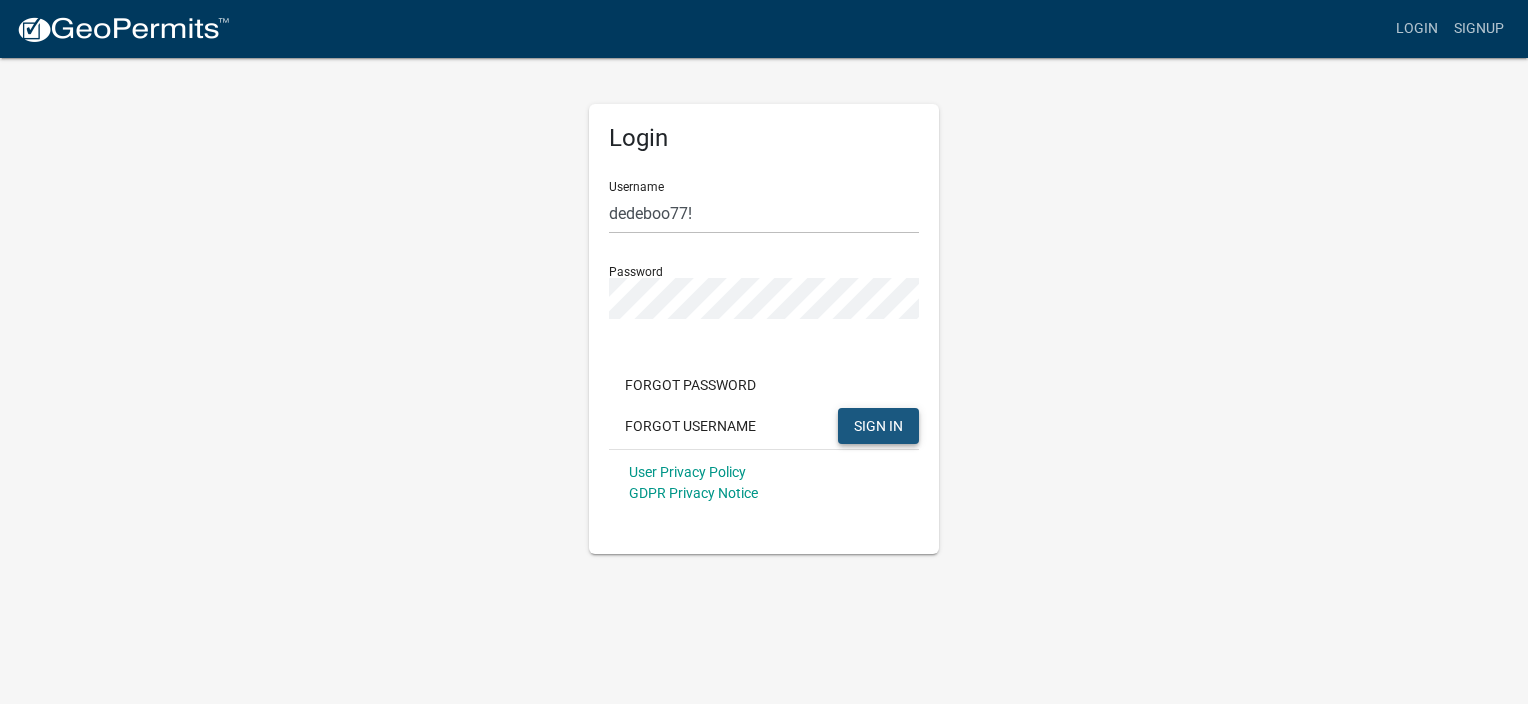 click on "SIGN IN" 